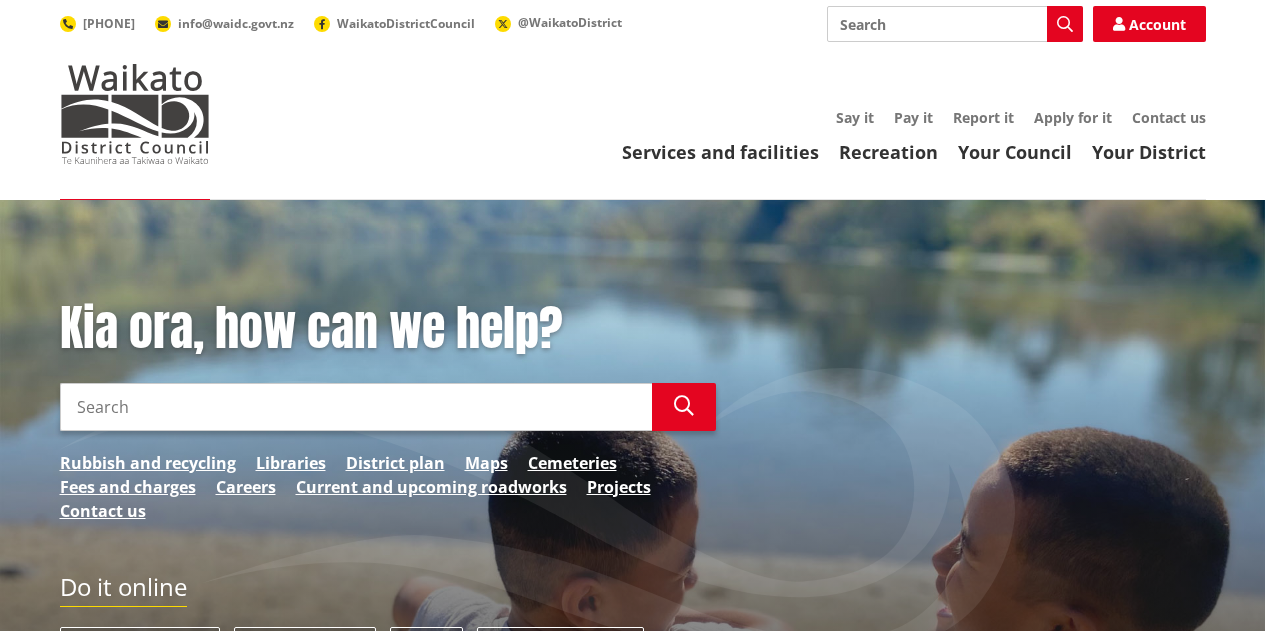 scroll, scrollTop: 0, scrollLeft: 0, axis: both 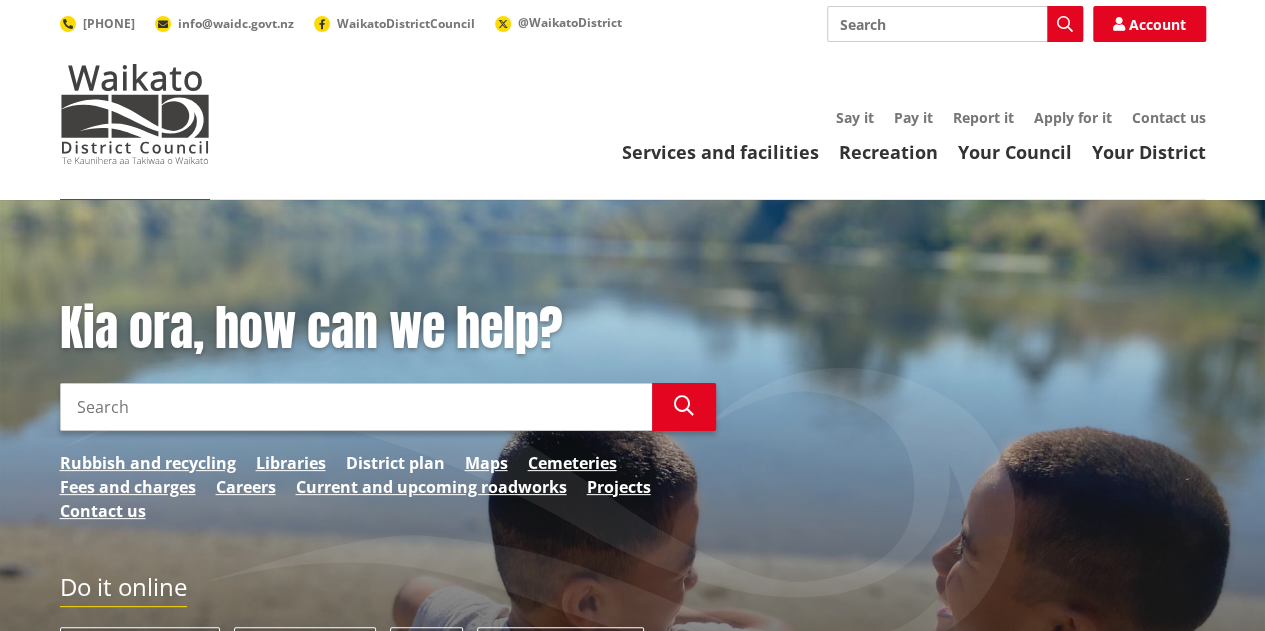 click on "District plan" at bounding box center [395, 463] 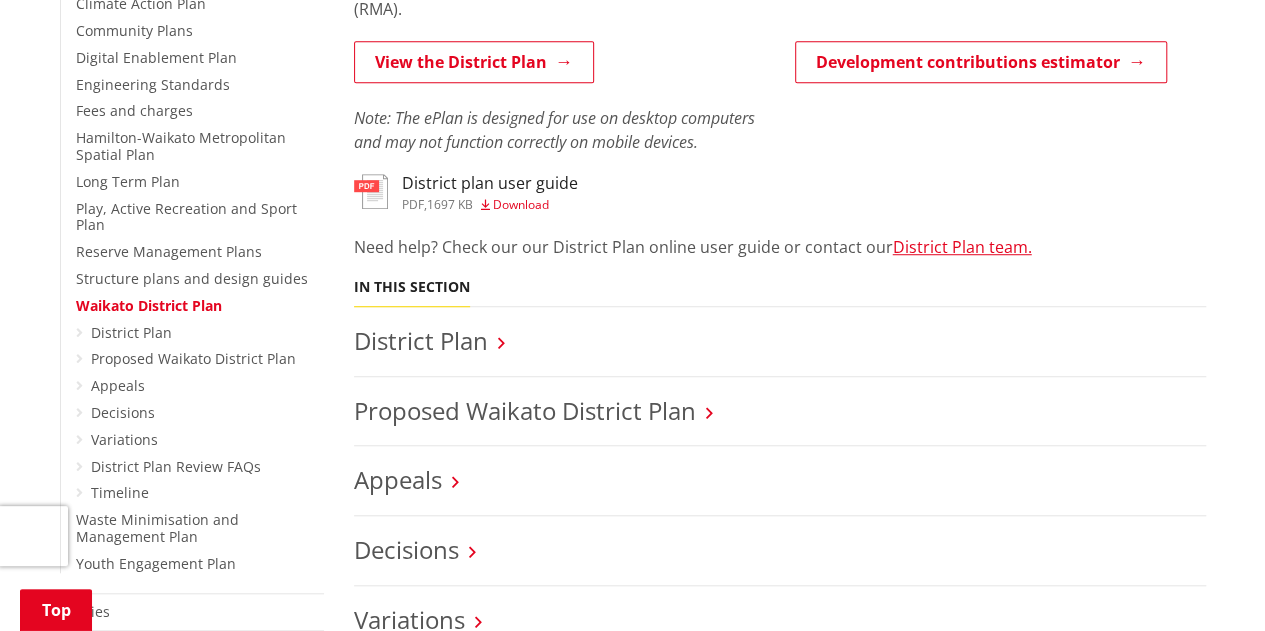 scroll, scrollTop: 600, scrollLeft: 0, axis: vertical 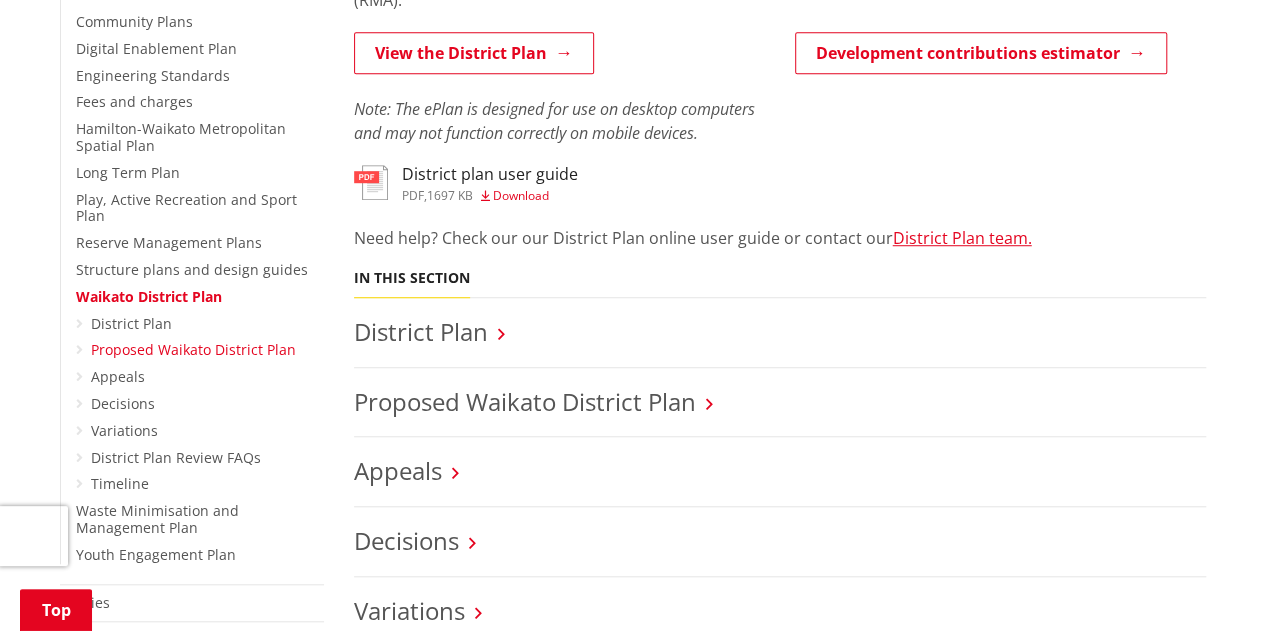 click on "Proposed Waikato District Plan" at bounding box center (193, 349) 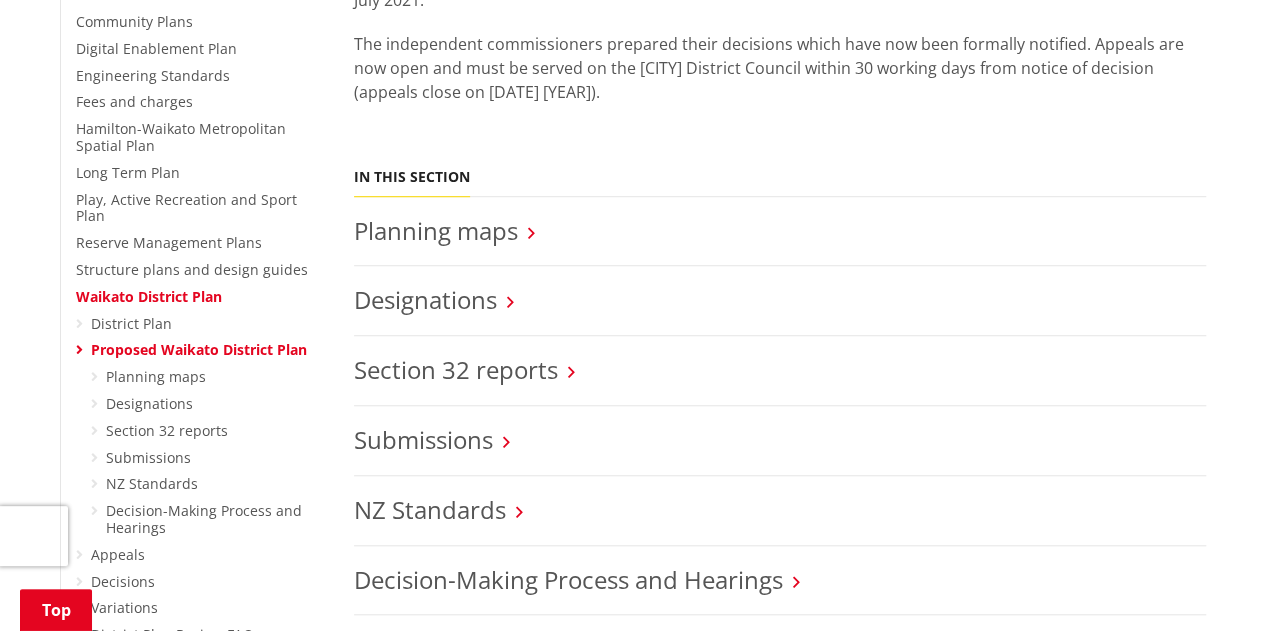 scroll, scrollTop: 700, scrollLeft: 0, axis: vertical 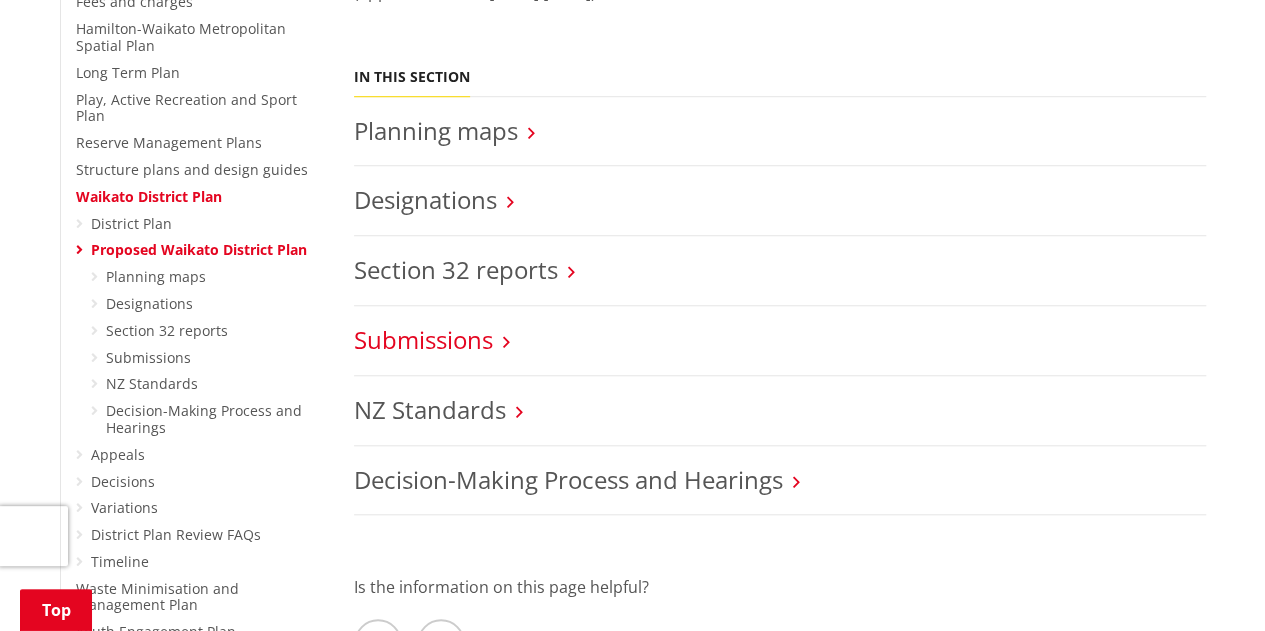 click on "Submissions" at bounding box center (423, 339) 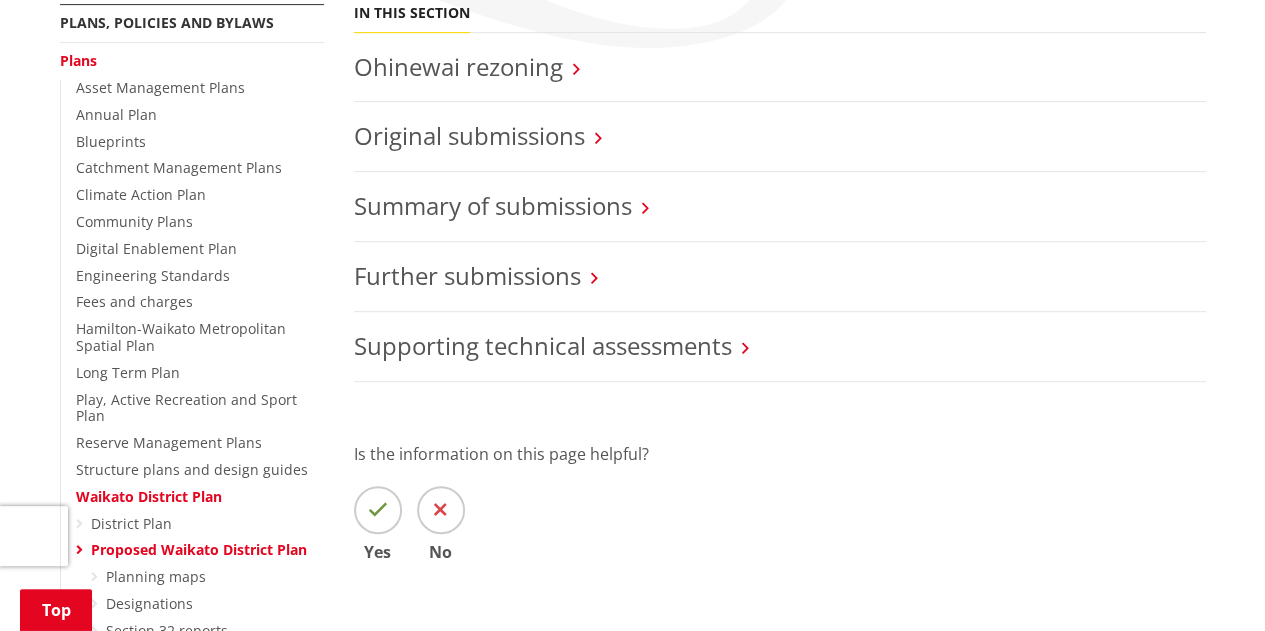 scroll, scrollTop: 300, scrollLeft: 0, axis: vertical 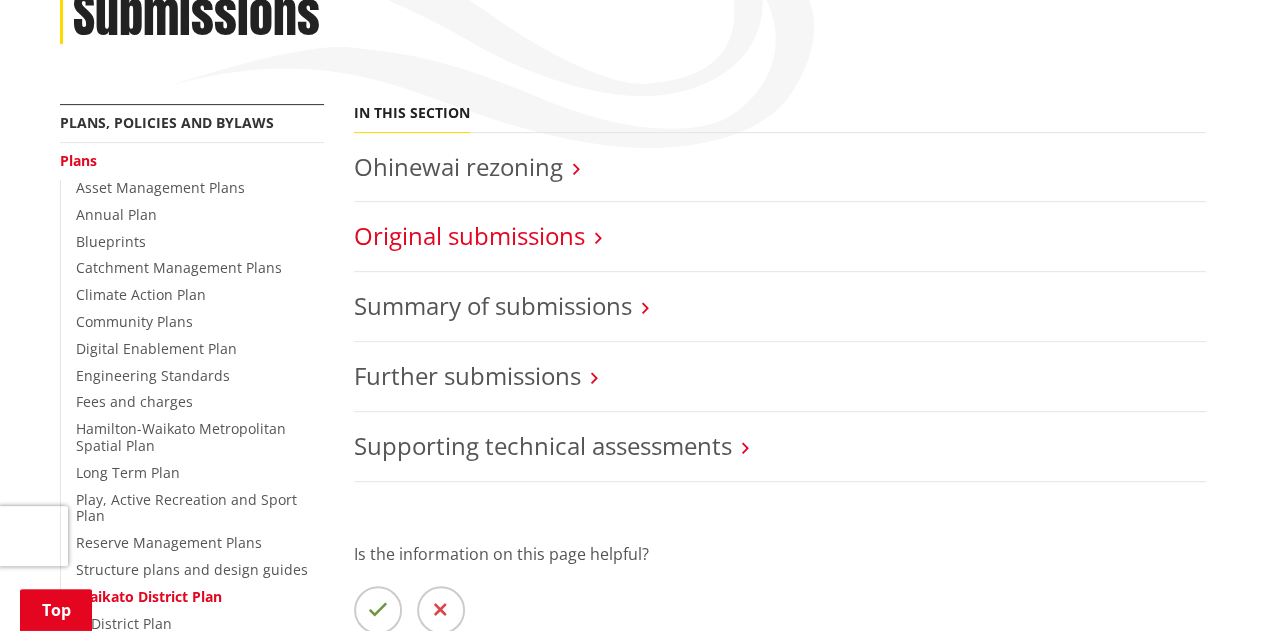 click on "Original submissions" at bounding box center [469, 235] 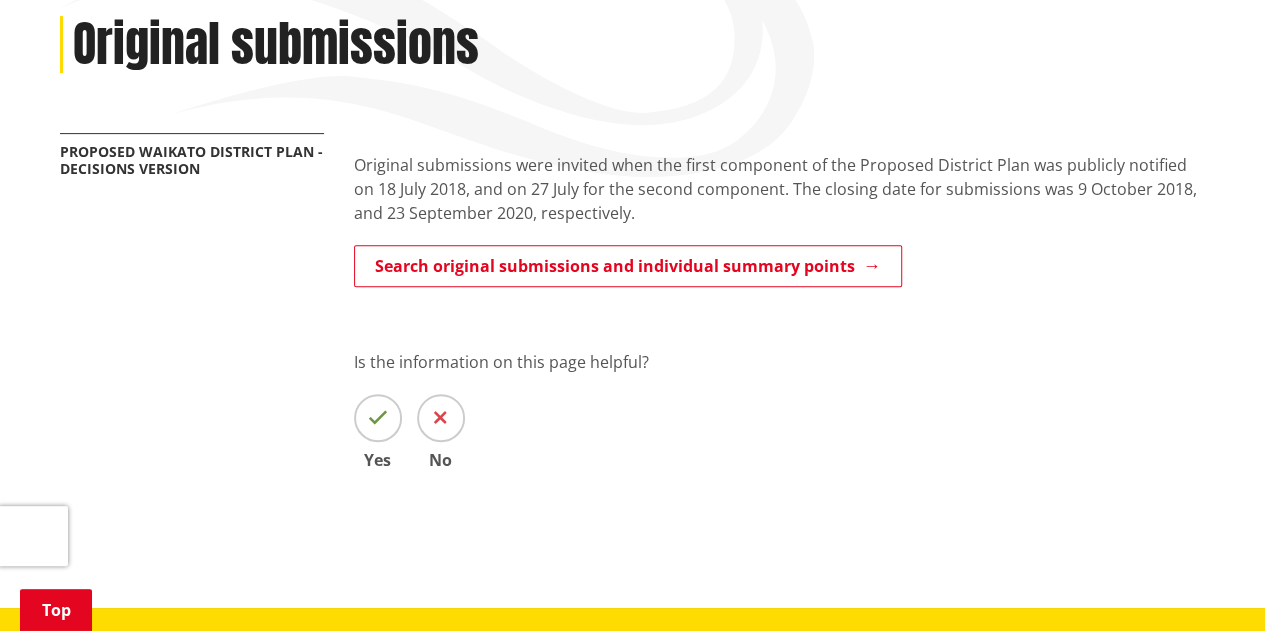 scroll, scrollTop: 200, scrollLeft: 0, axis: vertical 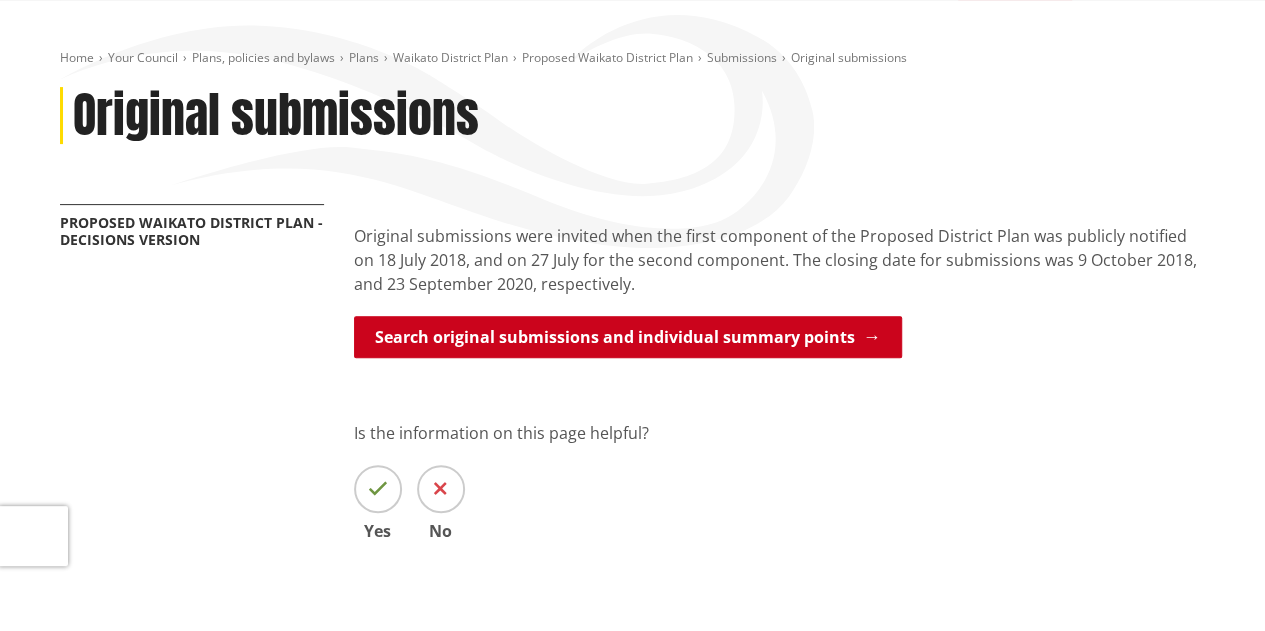 click on "Search original submissions and individual summary points" at bounding box center (628, 337) 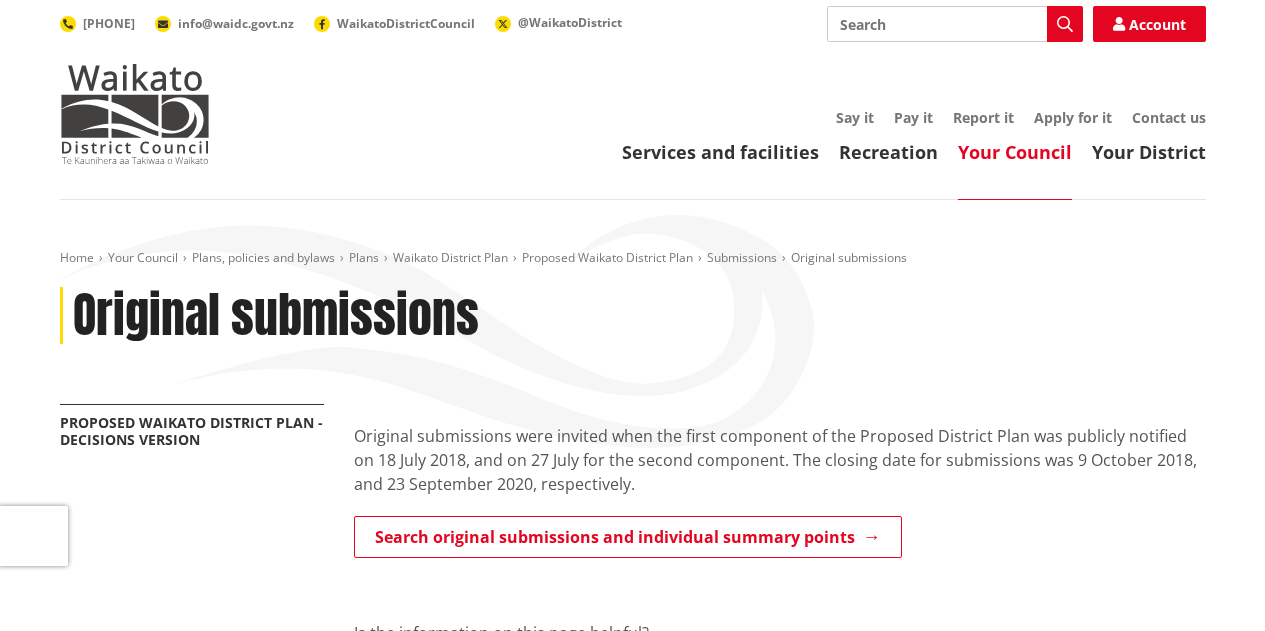scroll, scrollTop: 200, scrollLeft: 0, axis: vertical 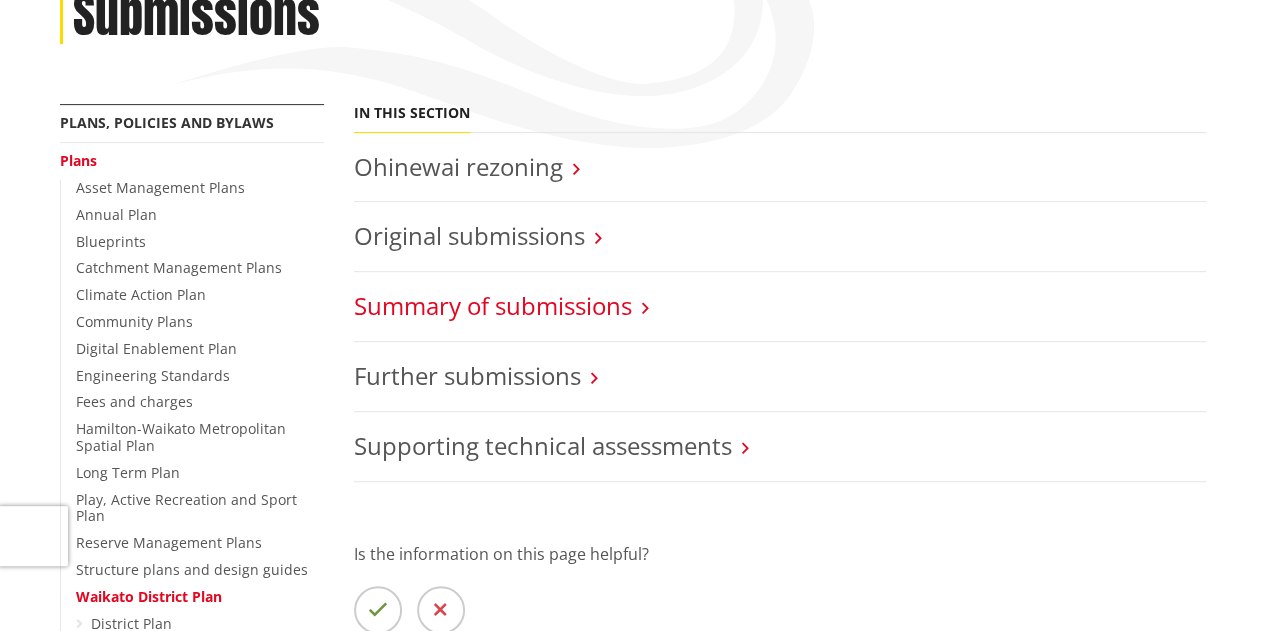 click on "Summary of submissions" at bounding box center [493, 305] 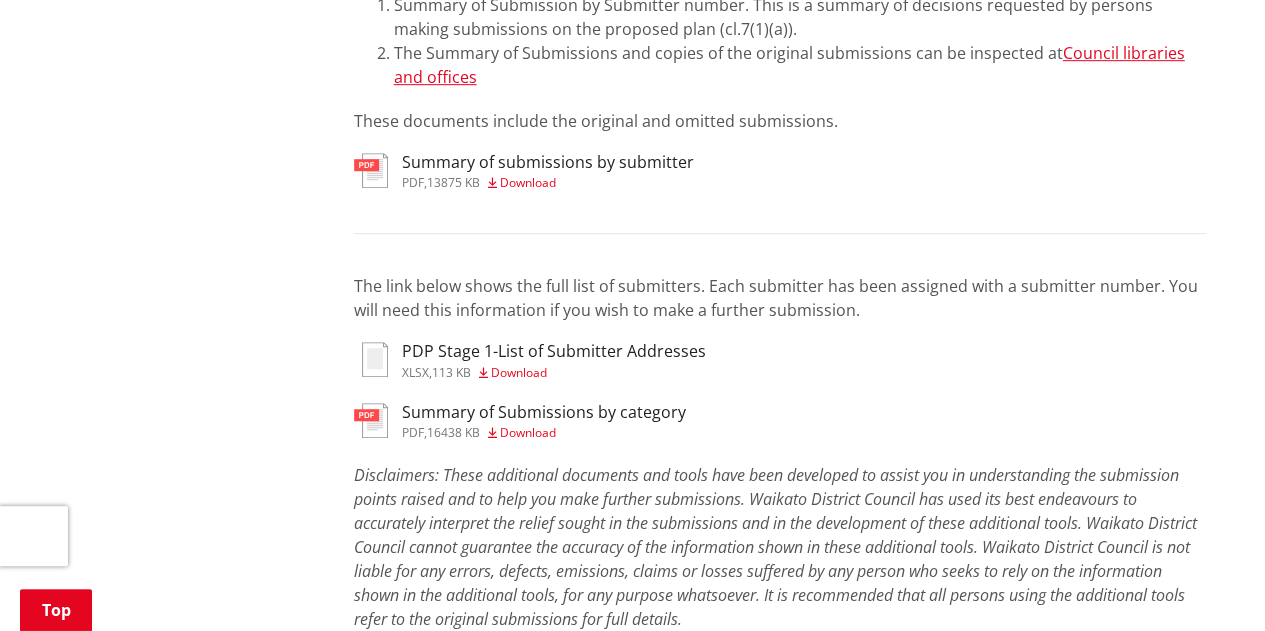 scroll, scrollTop: 600, scrollLeft: 0, axis: vertical 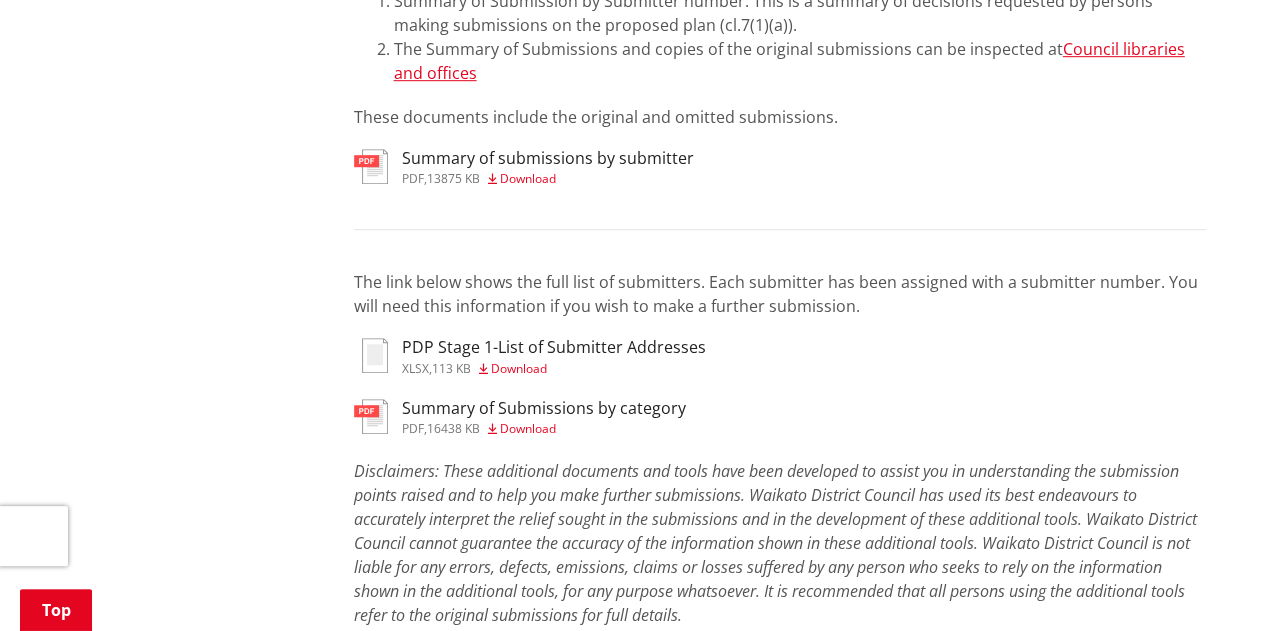 click on "Summary of submissions by submitter" at bounding box center [548, 158] 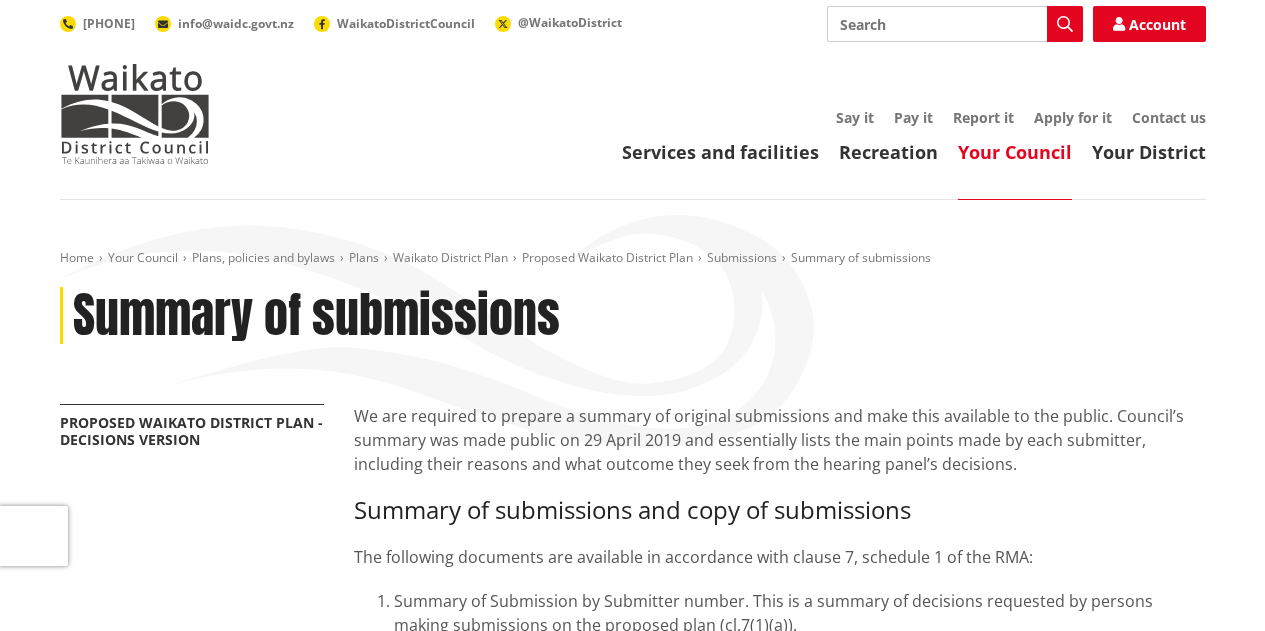 scroll, scrollTop: 600, scrollLeft: 0, axis: vertical 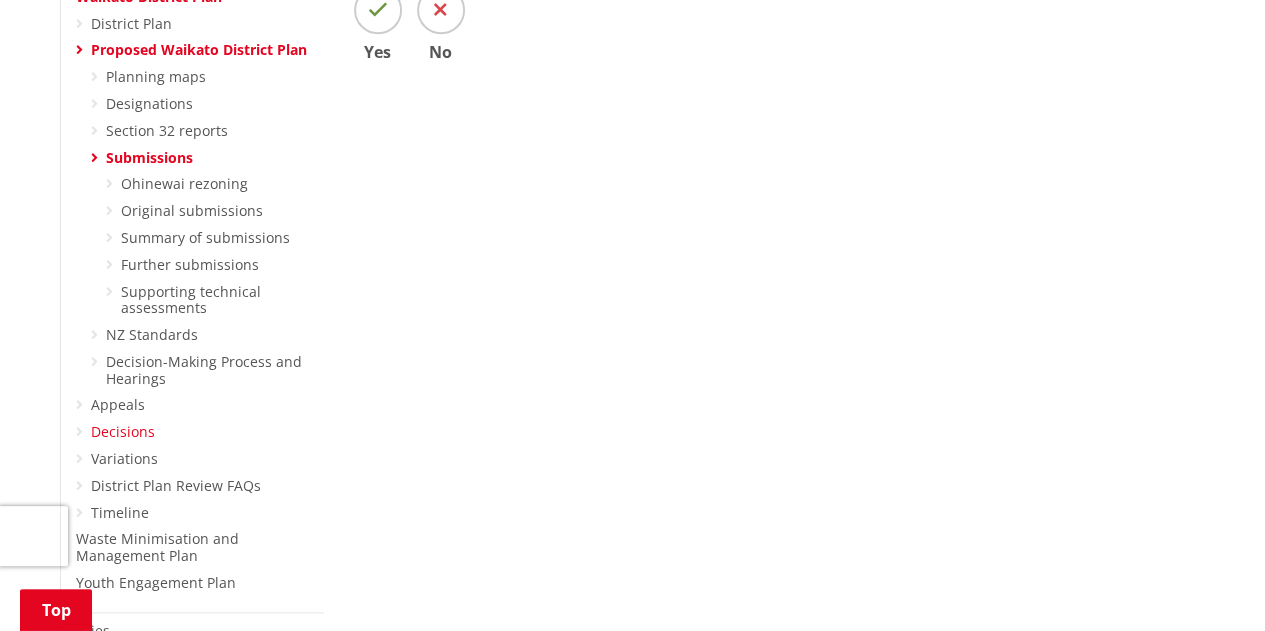 click on "Decisions" at bounding box center [123, 431] 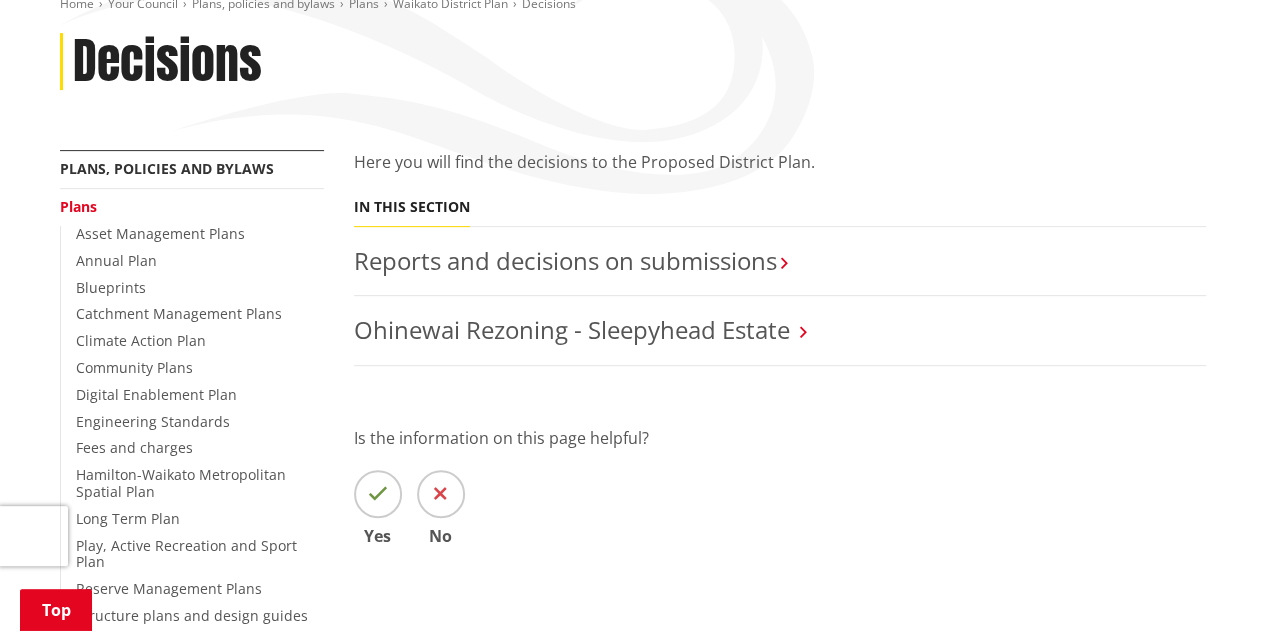 scroll, scrollTop: 300, scrollLeft: 0, axis: vertical 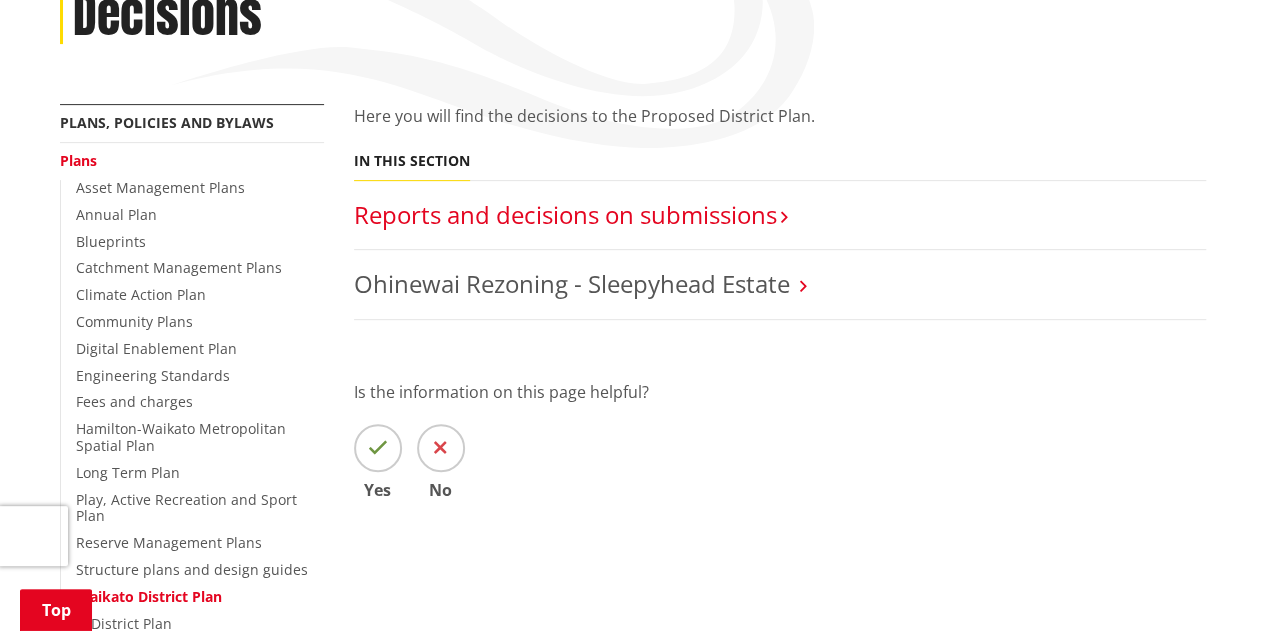 click on "Reports and decisions on submissions​" at bounding box center (565, 214) 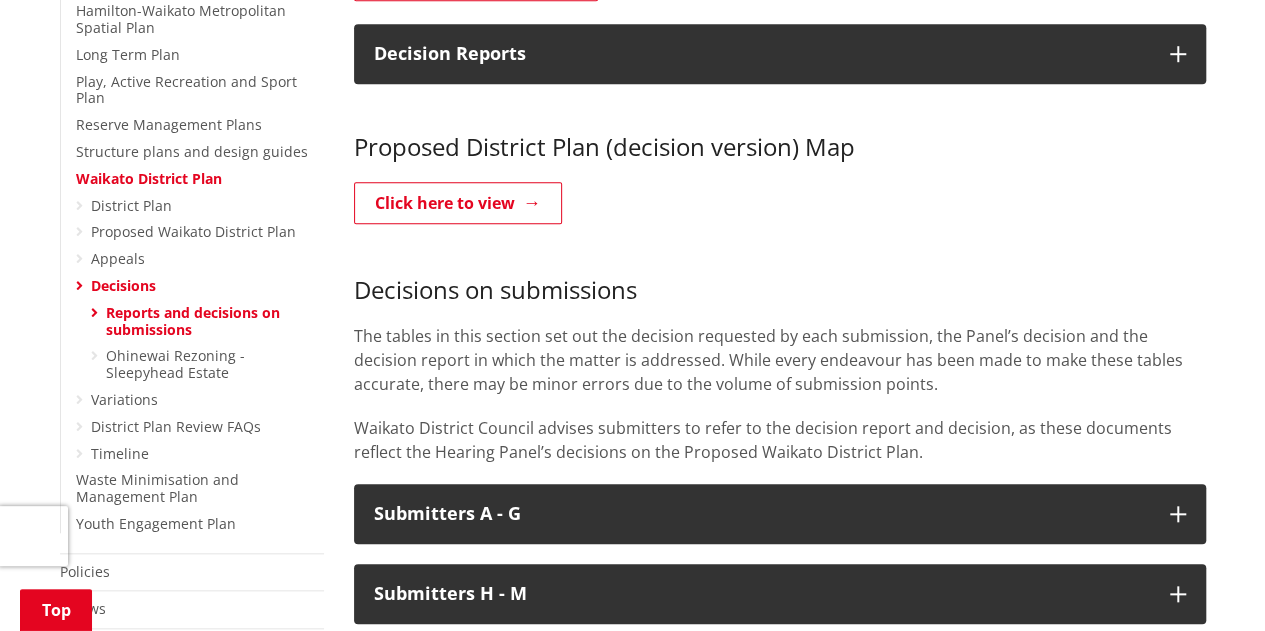 scroll, scrollTop: 700, scrollLeft: 0, axis: vertical 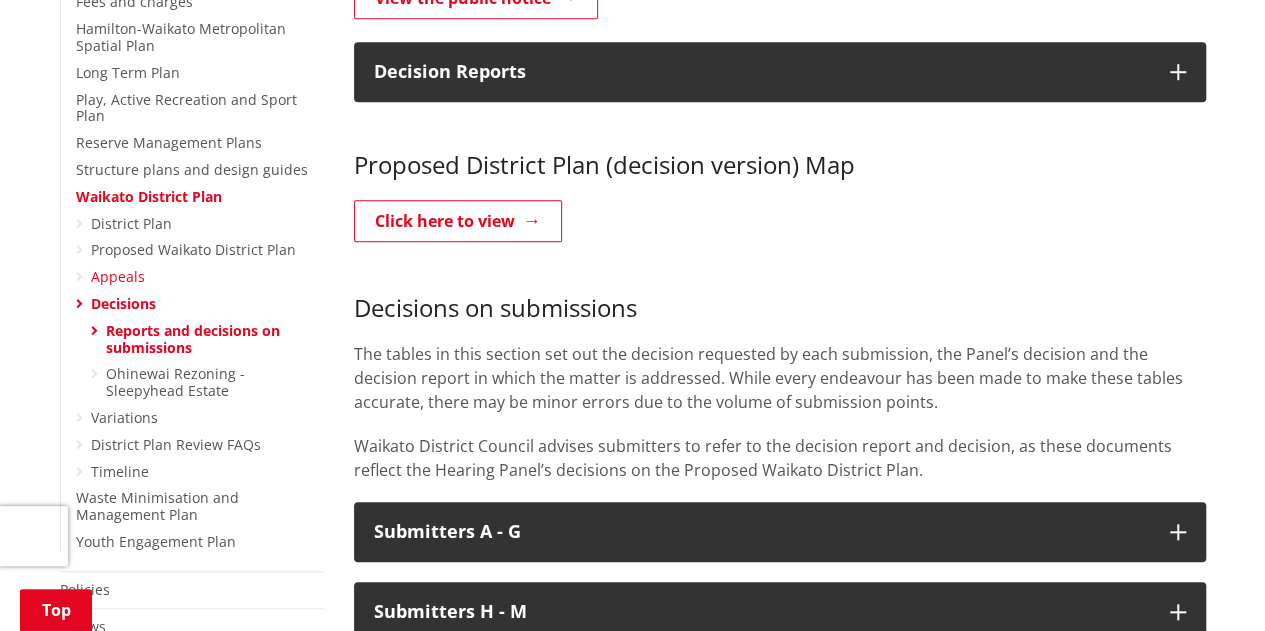 click on "Appeals" at bounding box center [118, 276] 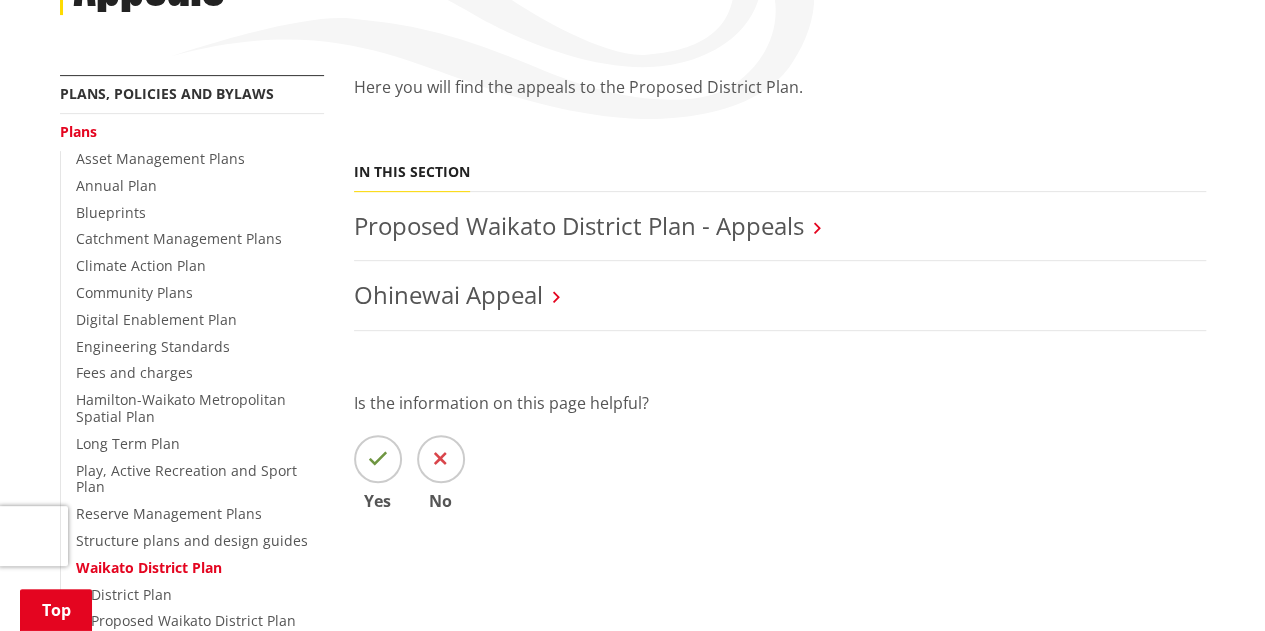 scroll, scrollTop: 300, scrollLeft: 0, axis: vertical 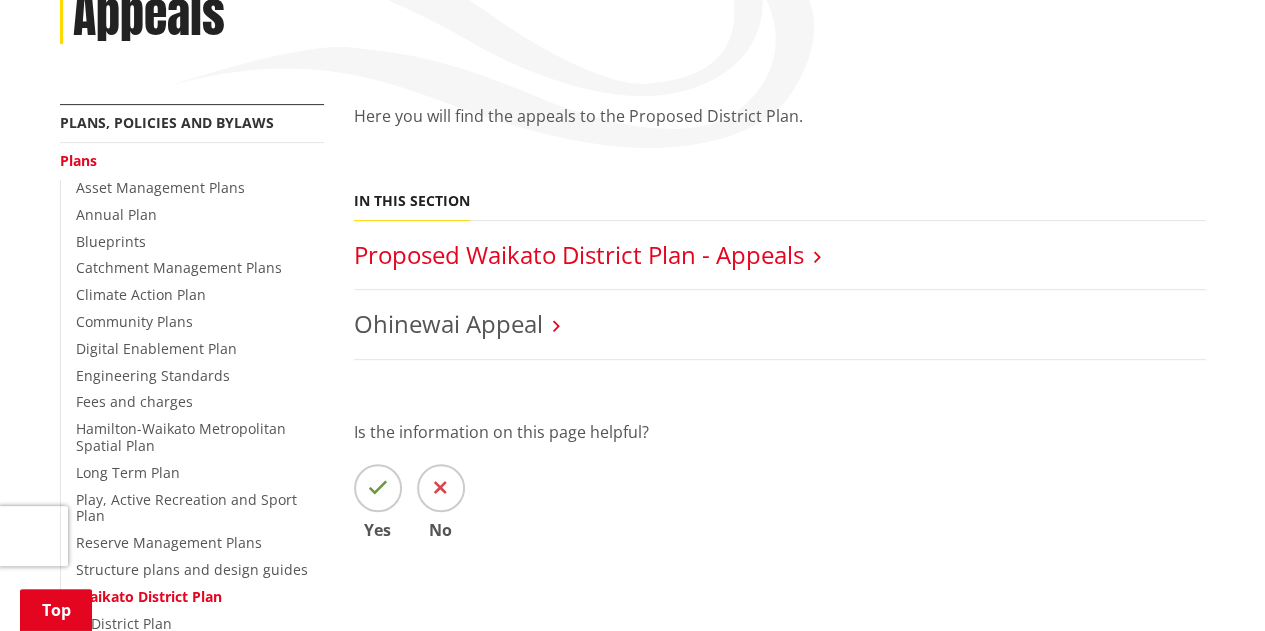 click on "Proposed Waikato District Plan - Appeals" at bounding box center [579, 254] 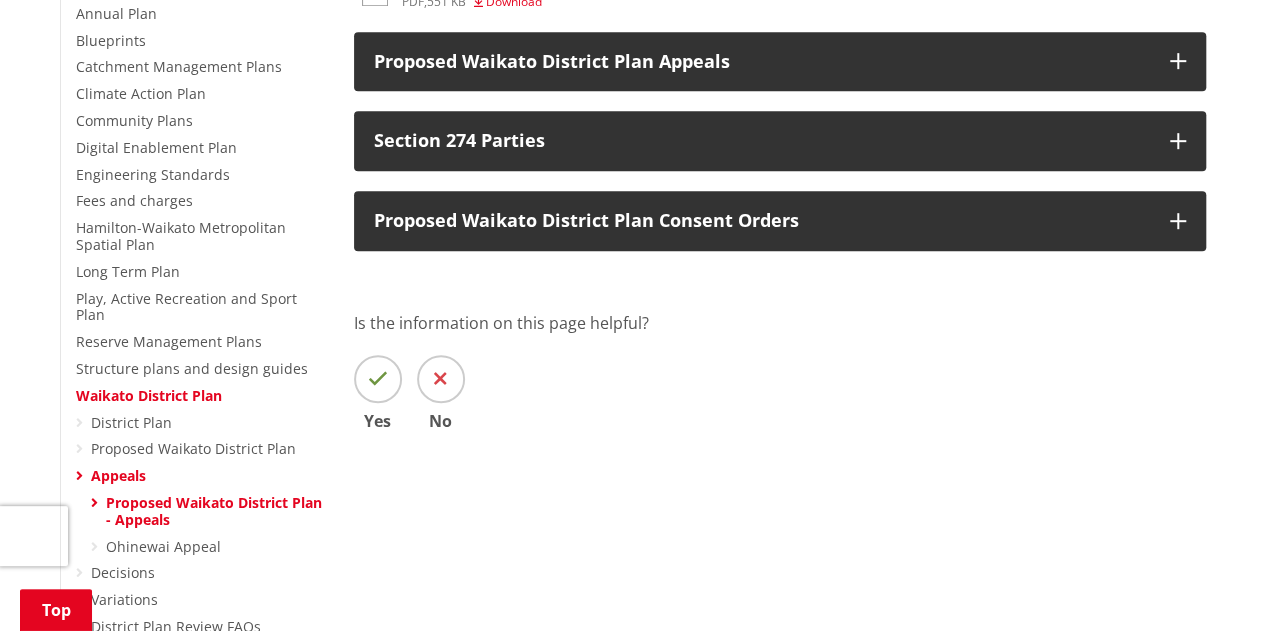 scroll, scrollTop: 700, scrollLeft: 0, axis: vertical 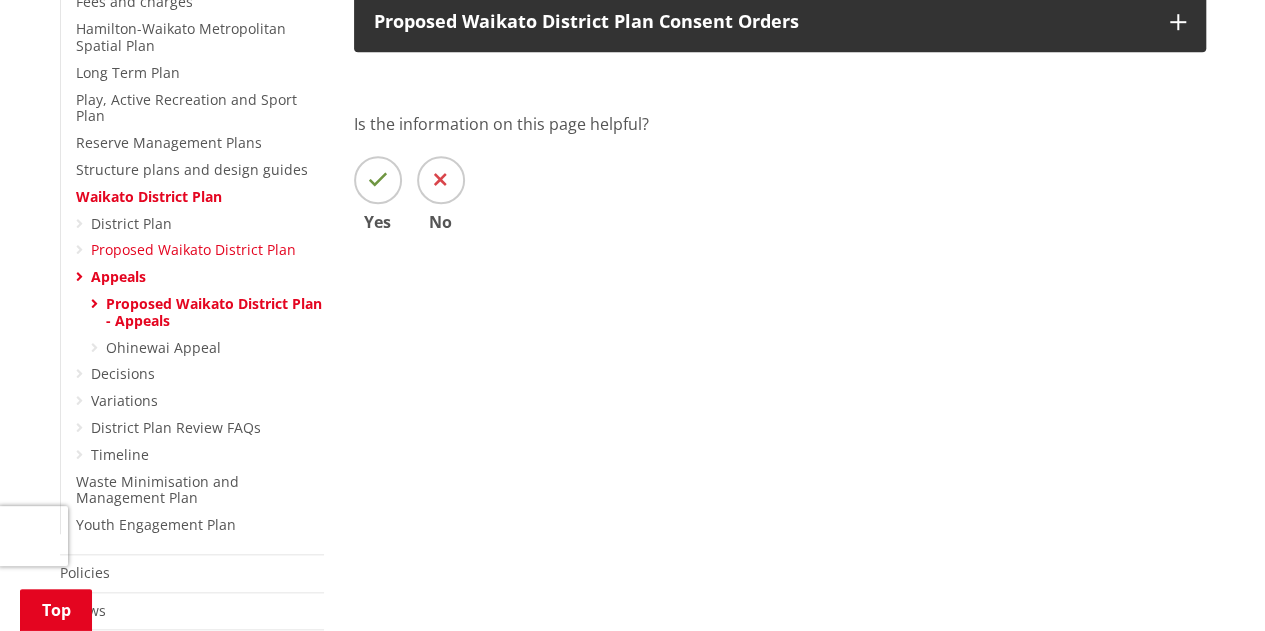 click on "Proposed Waikato District Plan" at bounding box center (193, 249) 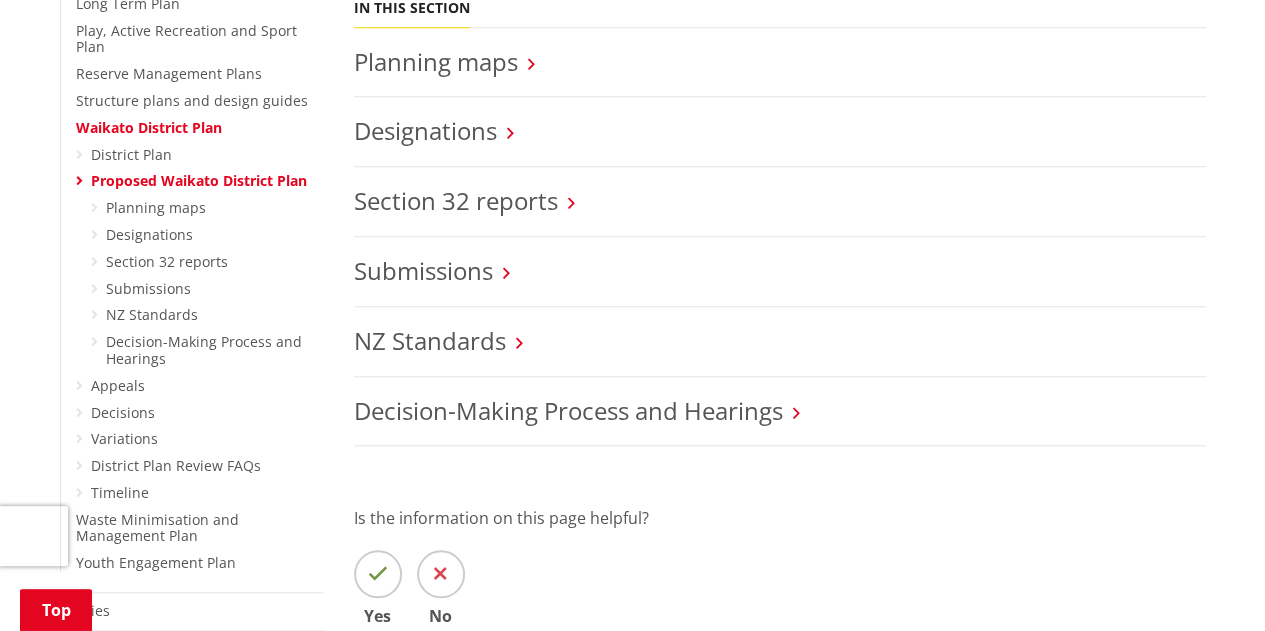 scroll, scrollTop: 800, scrollLeft: 0, axis: vertical 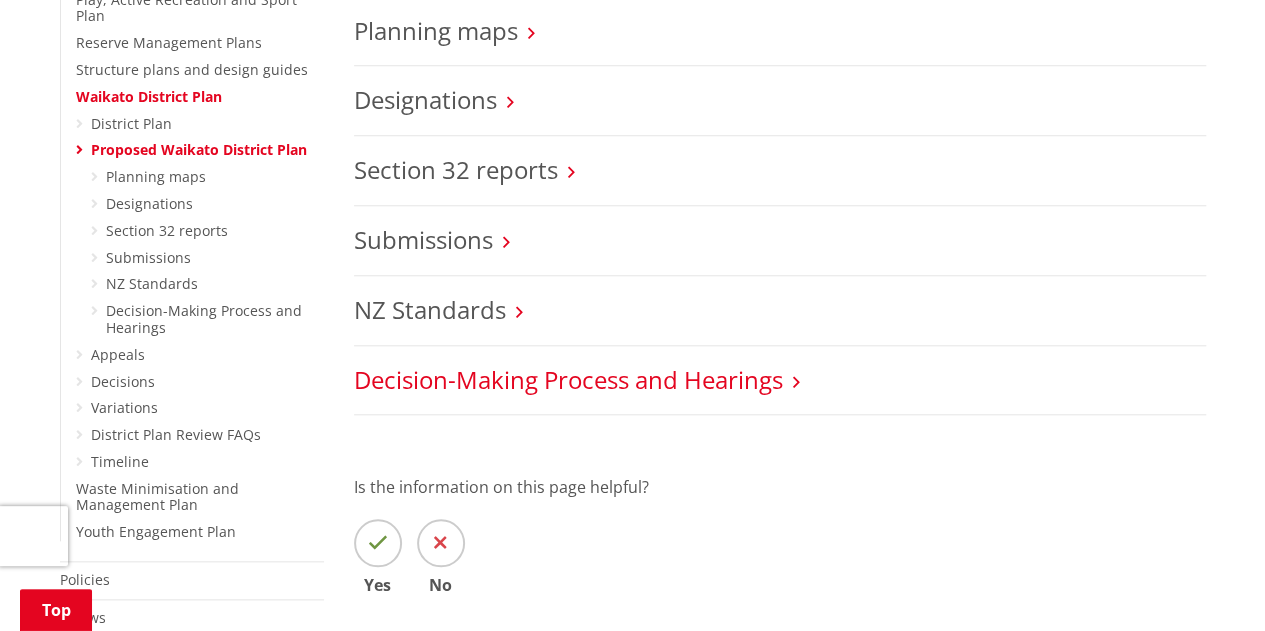 click on "Decision-Making Process and Hearings" at bounding box center (568, 379) 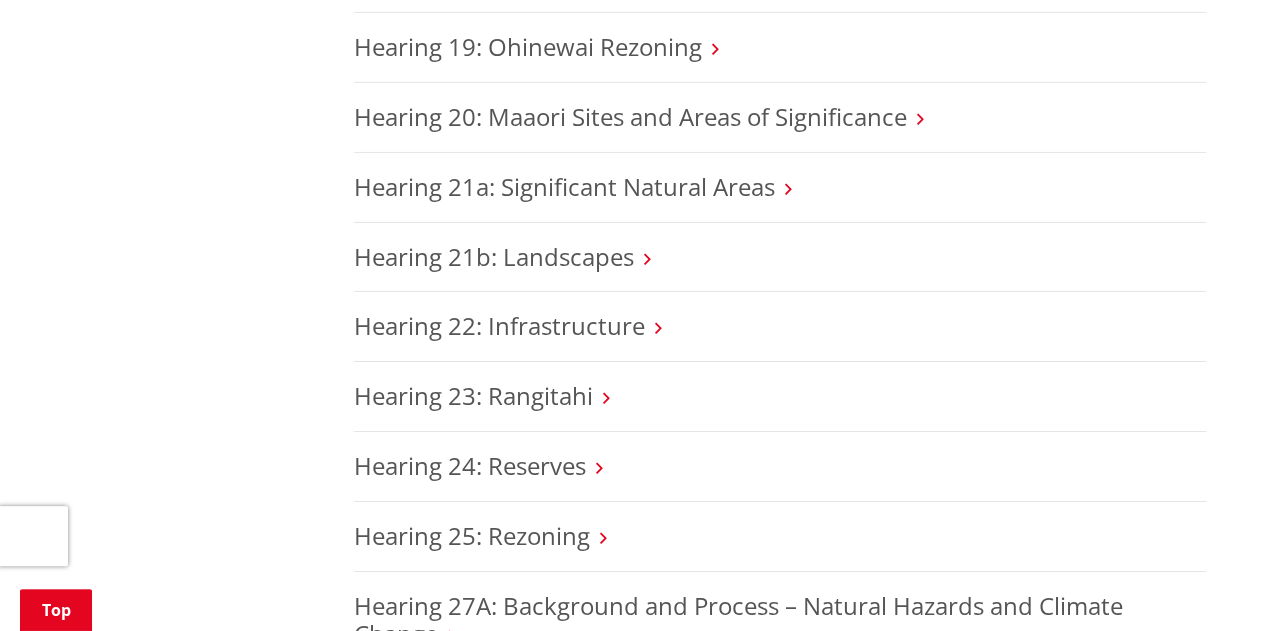 scroll, scrollTop: 3300, scrollLeft: 0, axis: vertical 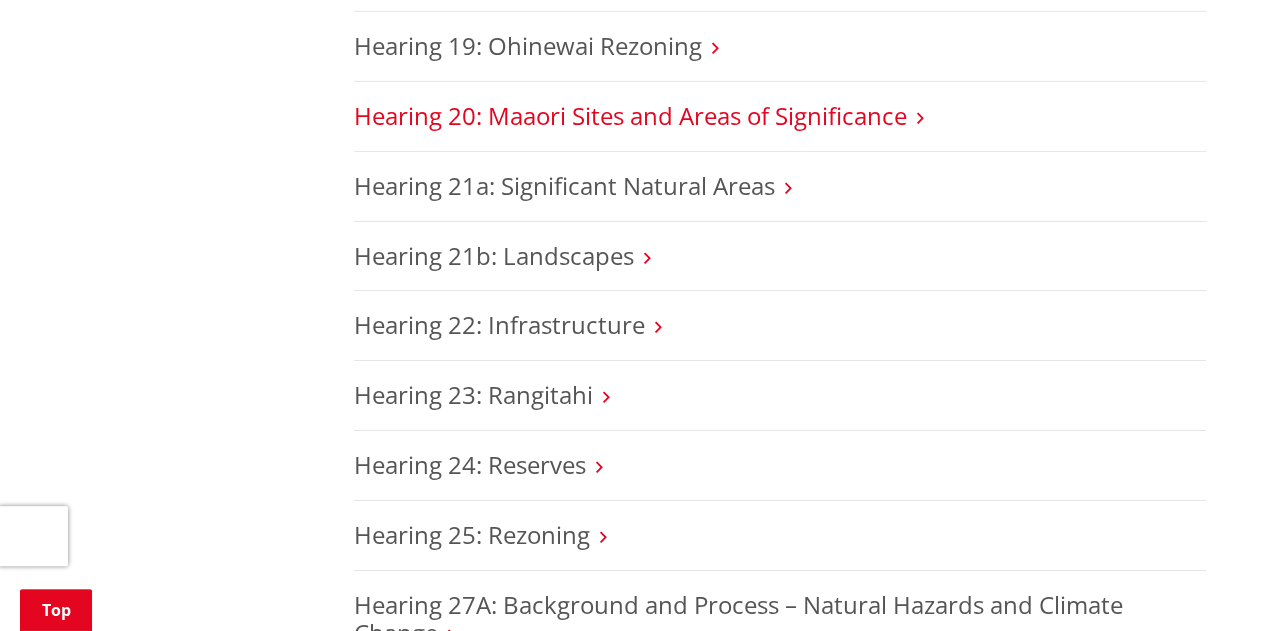 click on "Hearing 20: Maaori Sites and Areas of Significance" at bounding box center [630, 115] 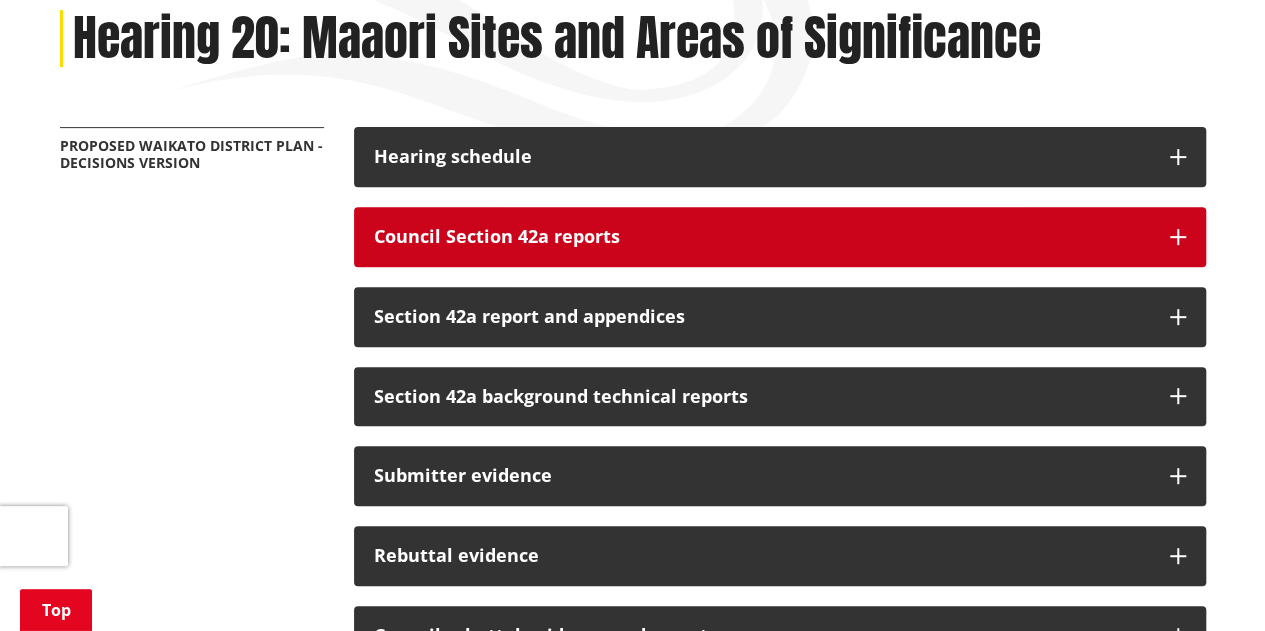 scroll, scrollTop: 300, scrollLeft: 0, axis: vertical 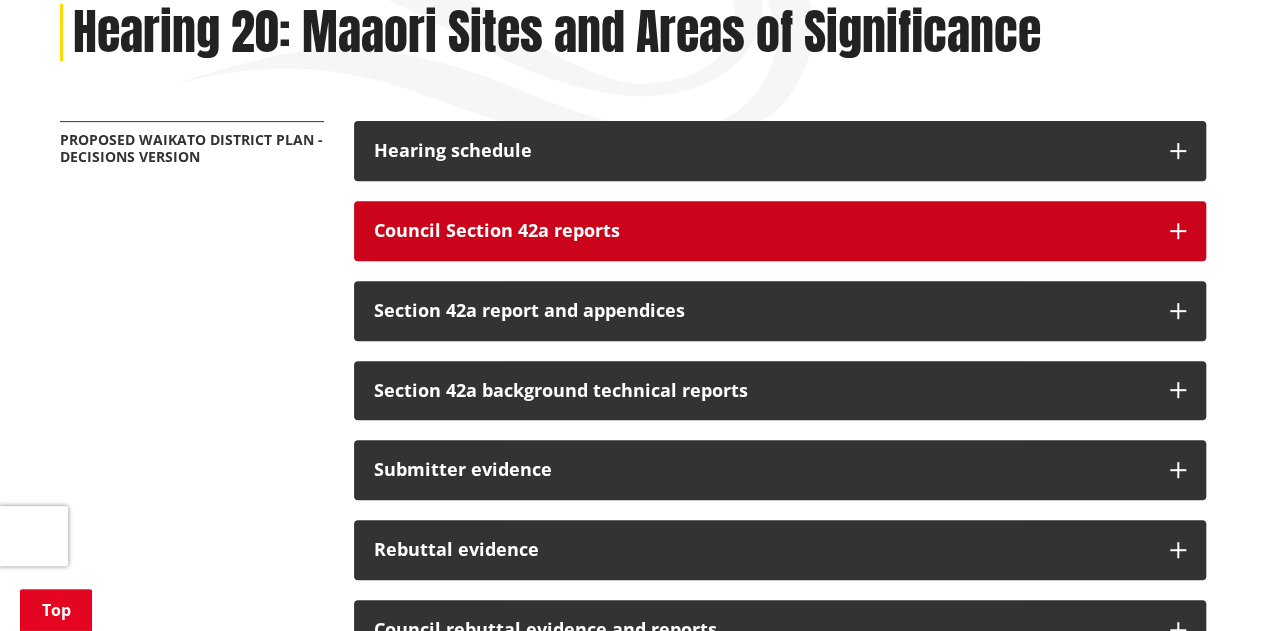click at bounding box center [1178, 231] 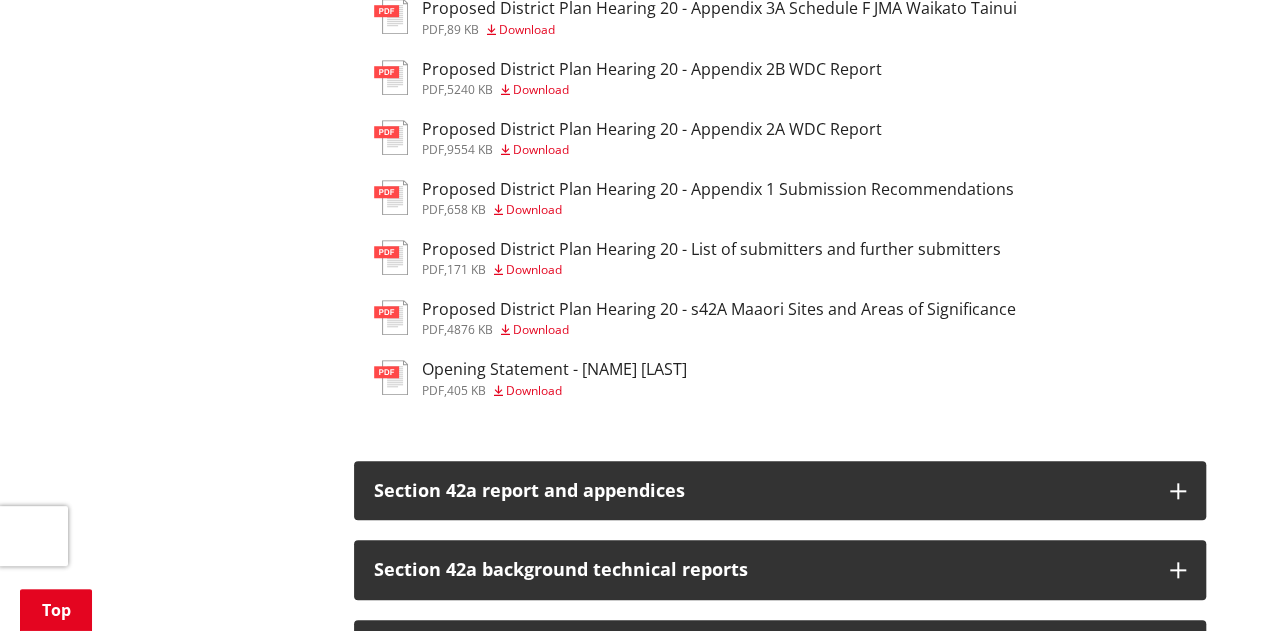 scroll, scrollTop: 800, scrollLeft: 0, axis: vertical 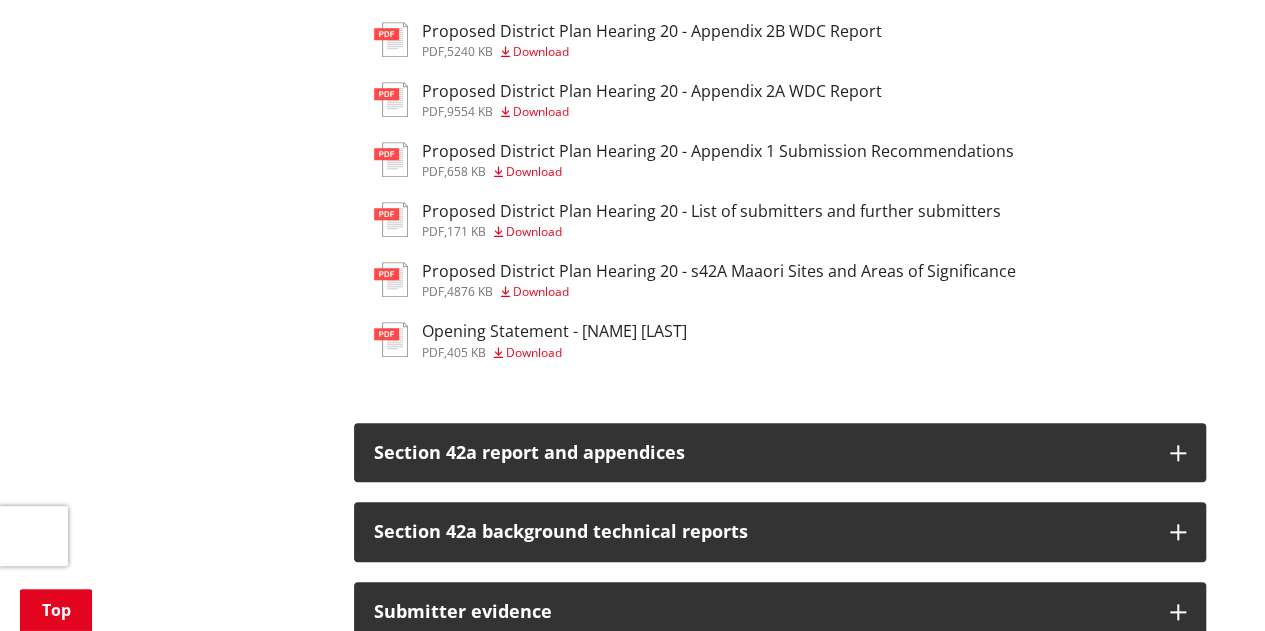 click on "Proposed District Plan Hearing 20 - s42A Maaori Sites and Areas of Significance" at bounding box center [719, 271] 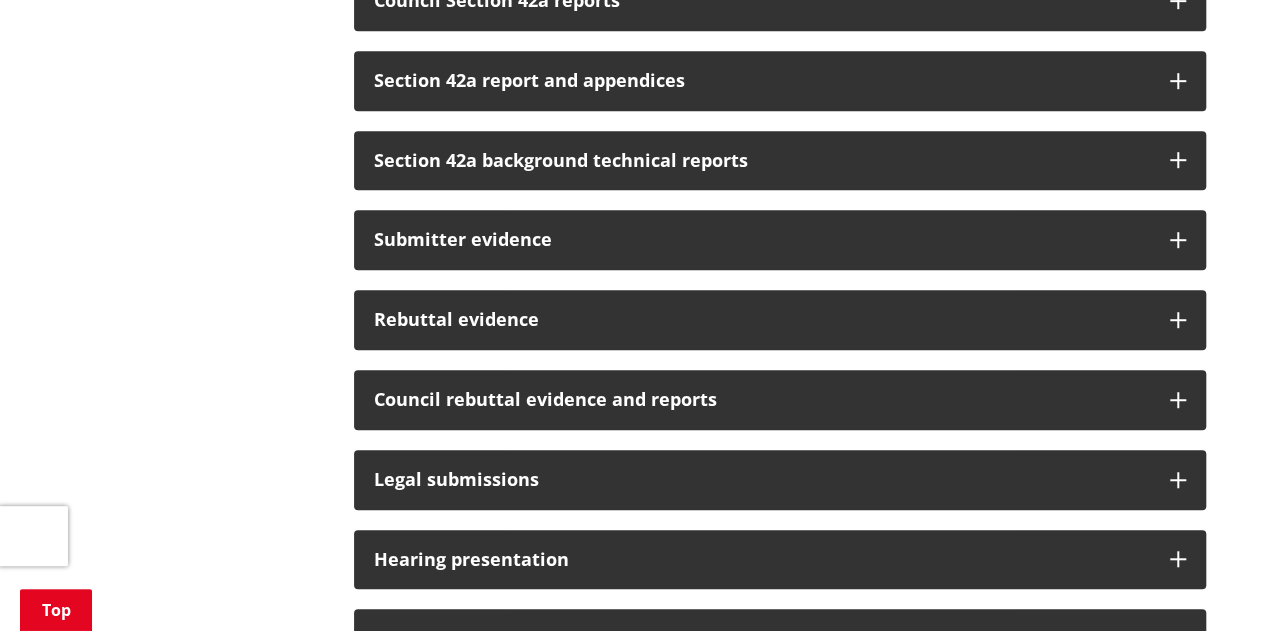 scroll, scrollTop: 500, scrollLeft: 0, axis: vertical 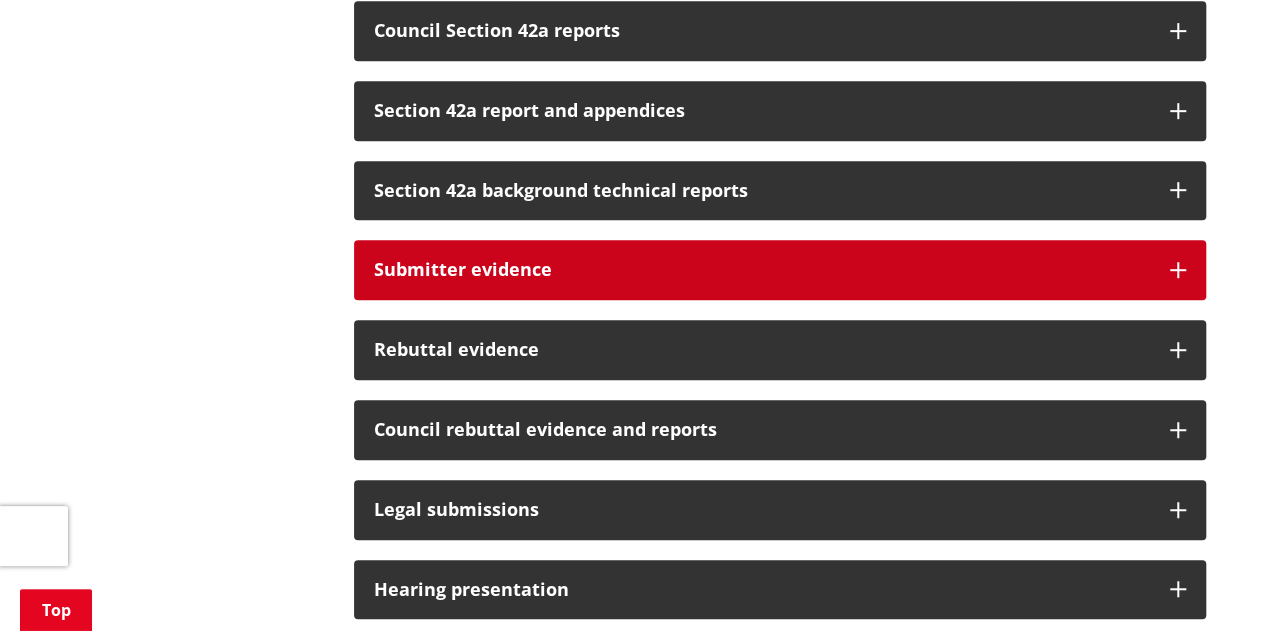 click at bounding box center [1178, 270] 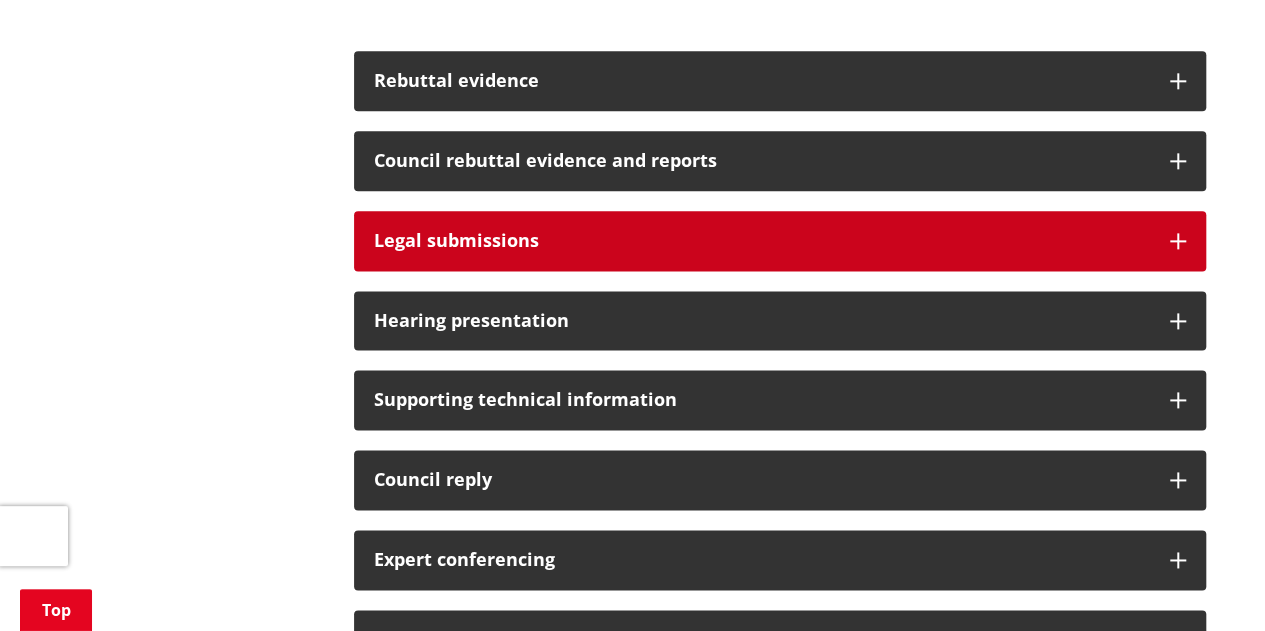 scroll, scrollTop: 1200, scrollLeft: 0, axis: vertical 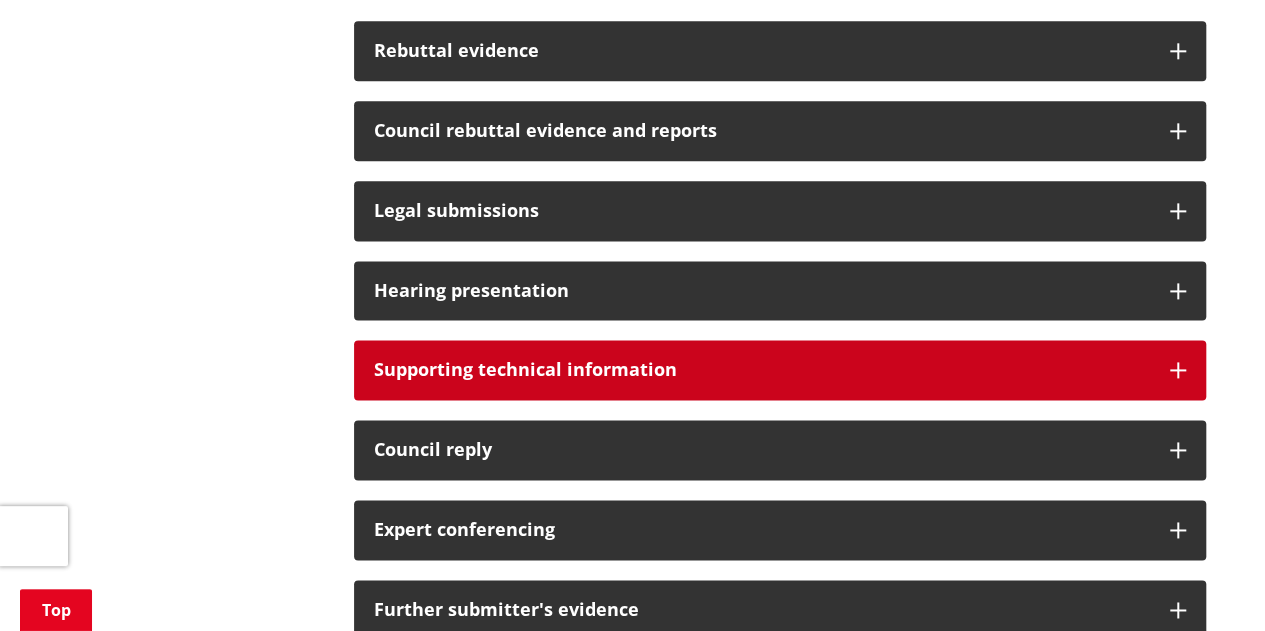 click at bounding box center [1178, 370] 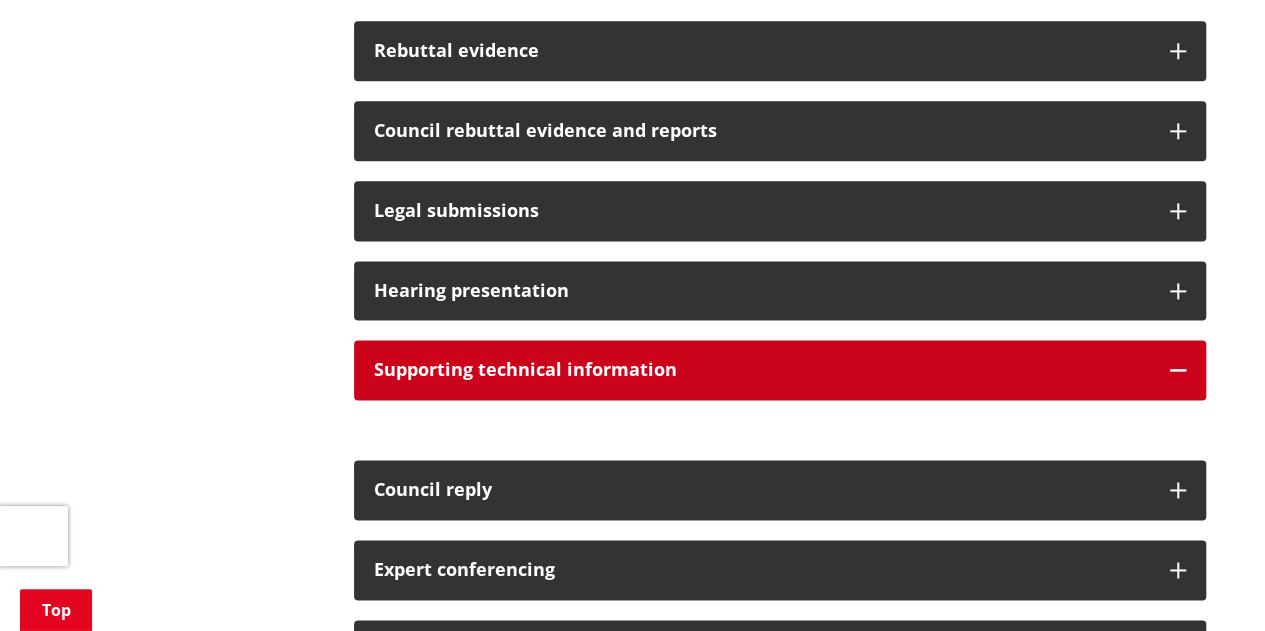 click at bounding box center (1178, 370) 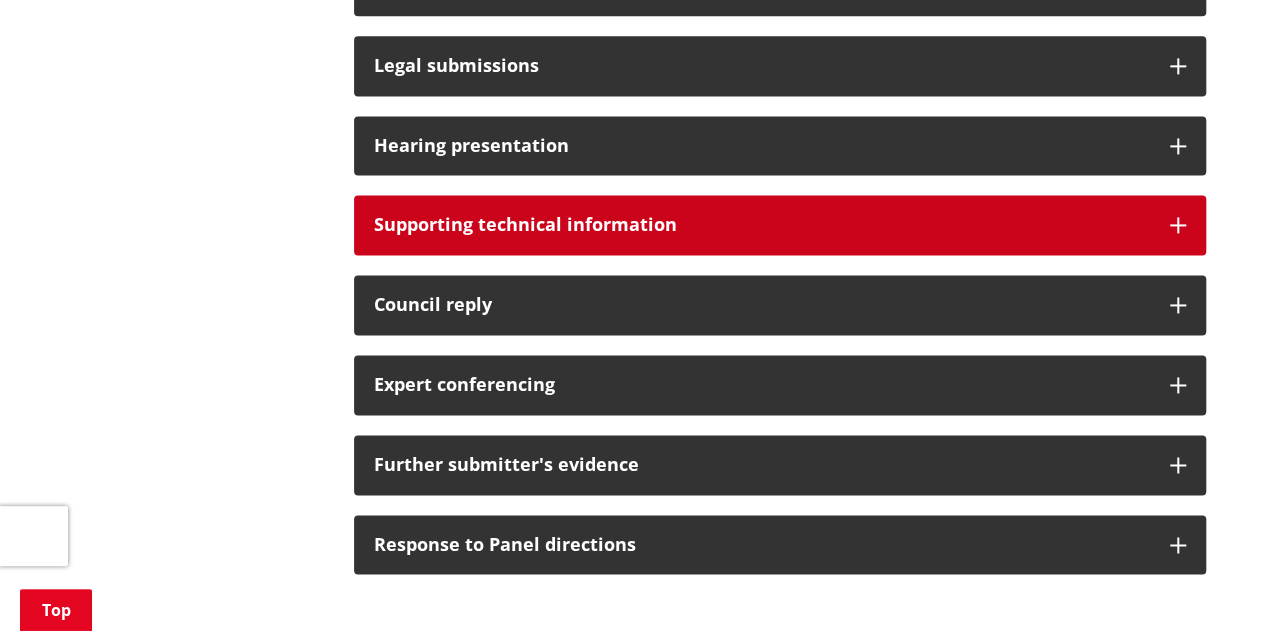 scroll, scrollTop: 1400, scrollLeft: 0, axis: vertical 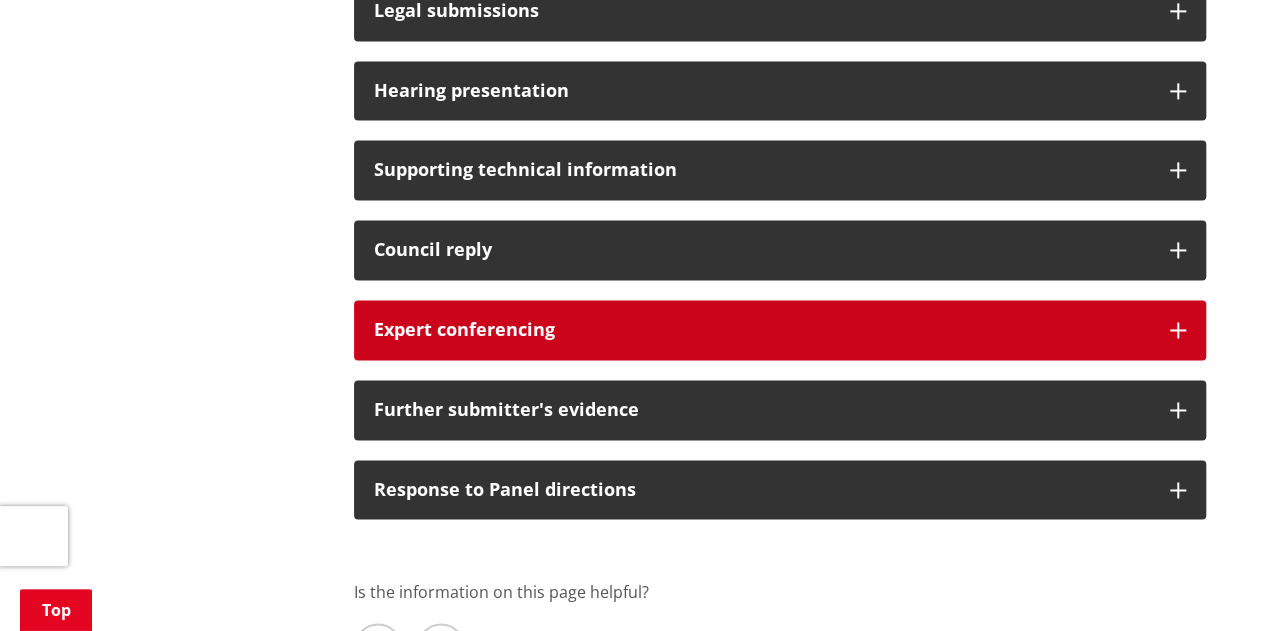 click on "Expert conferencing" at bounding box center [780, 330] 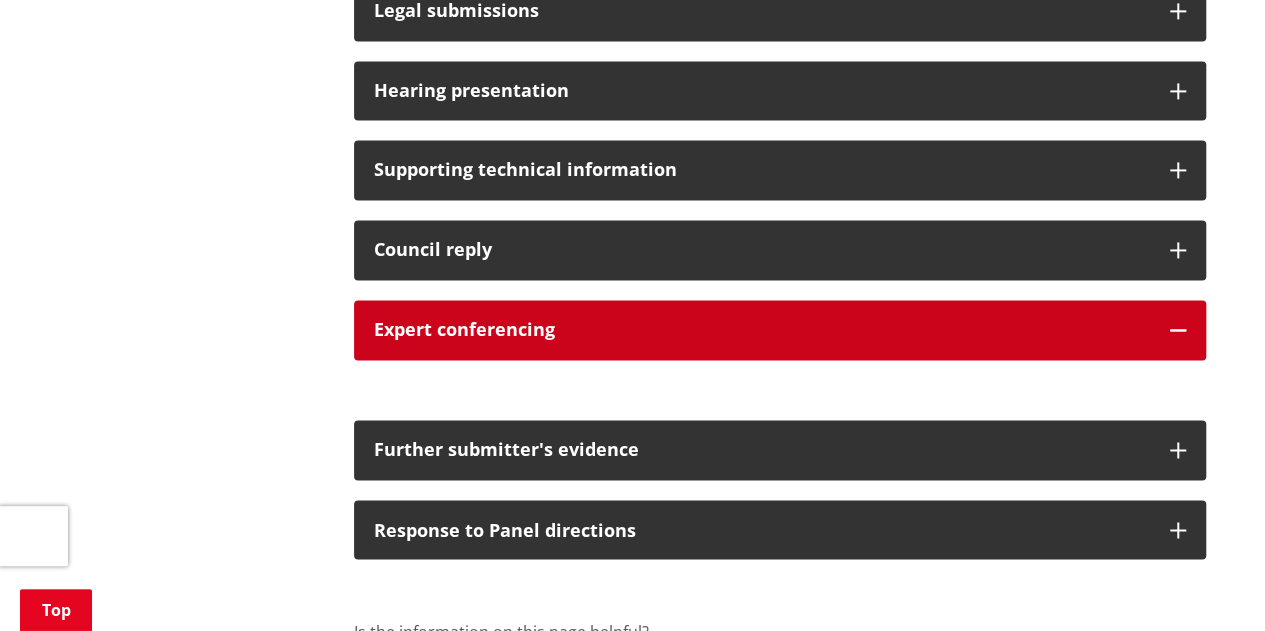 click on "Expert conferencing" at bounding box center [780, 330] 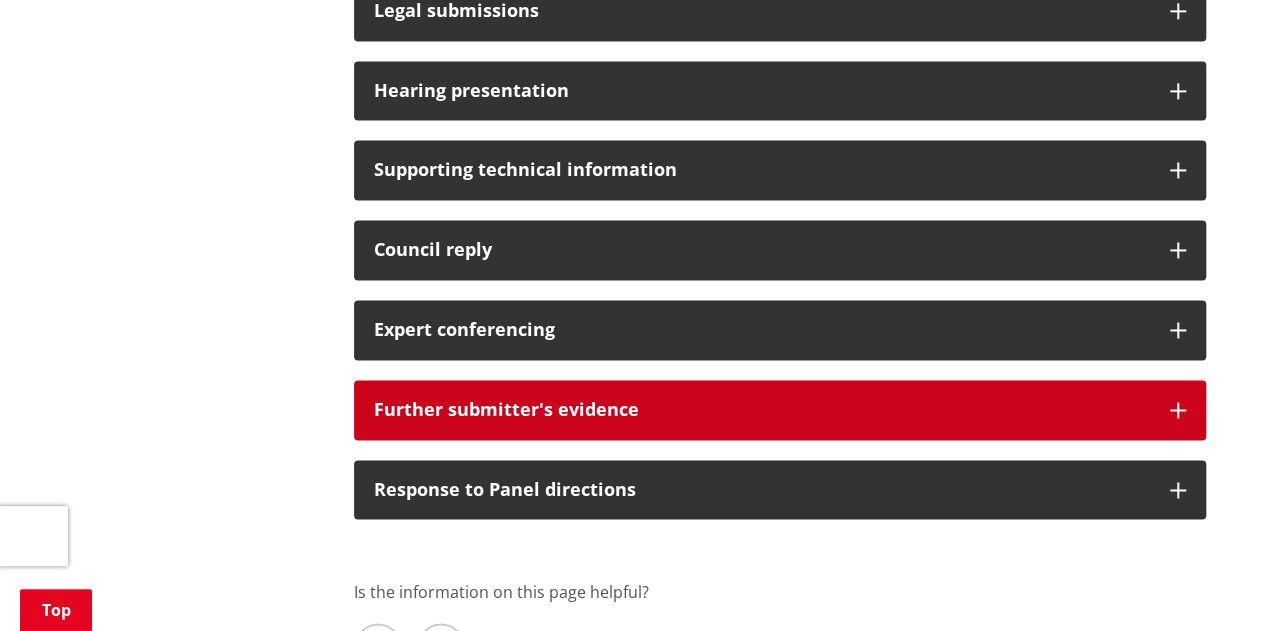 click on "Further submitter's evidence" at bounding box center [780, 410] 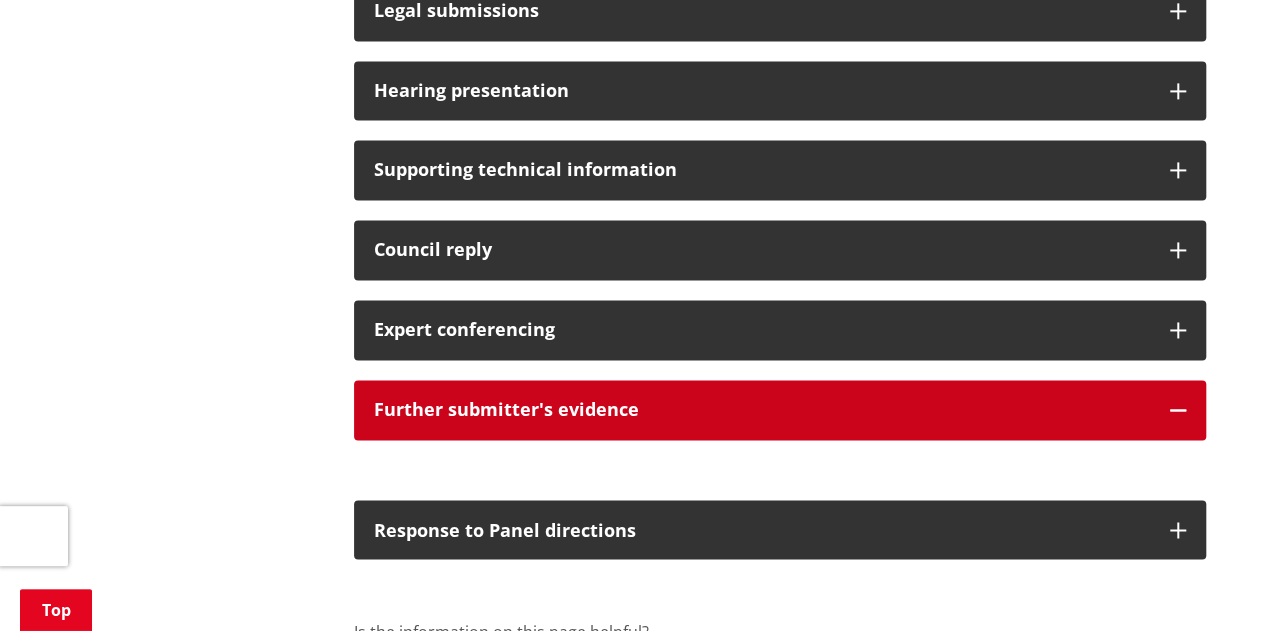 click at bounding box center [1178, 410] 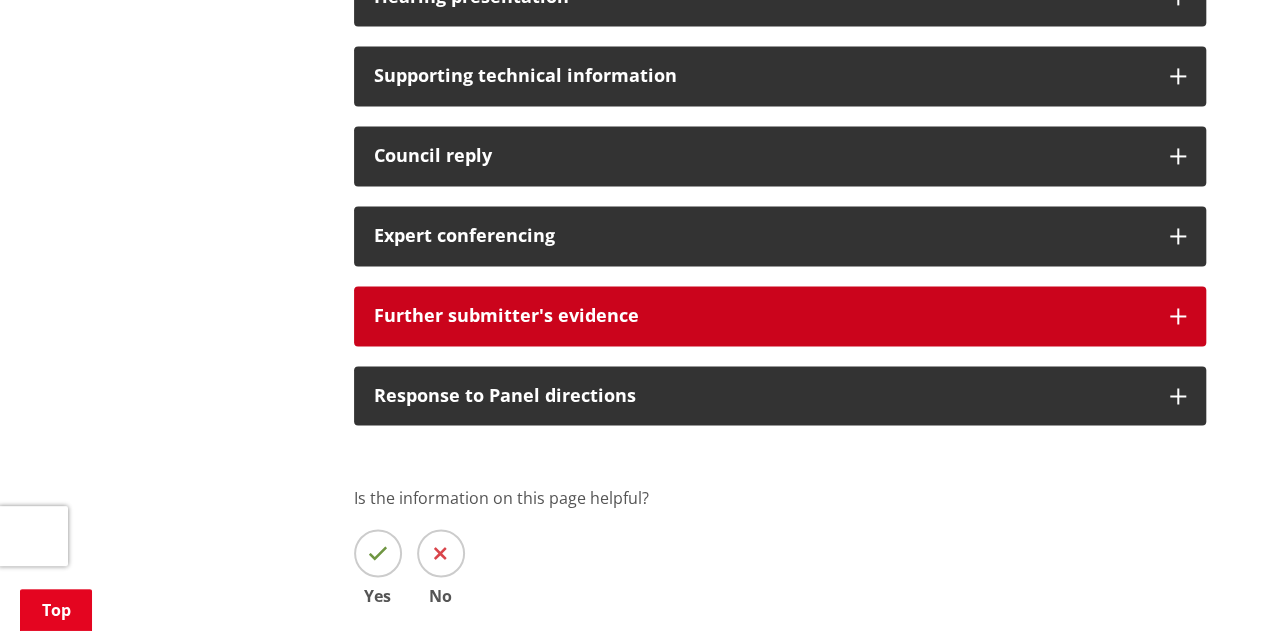 scroll, scrollTop: 1600, scrollLeft: 0, axis: vertical 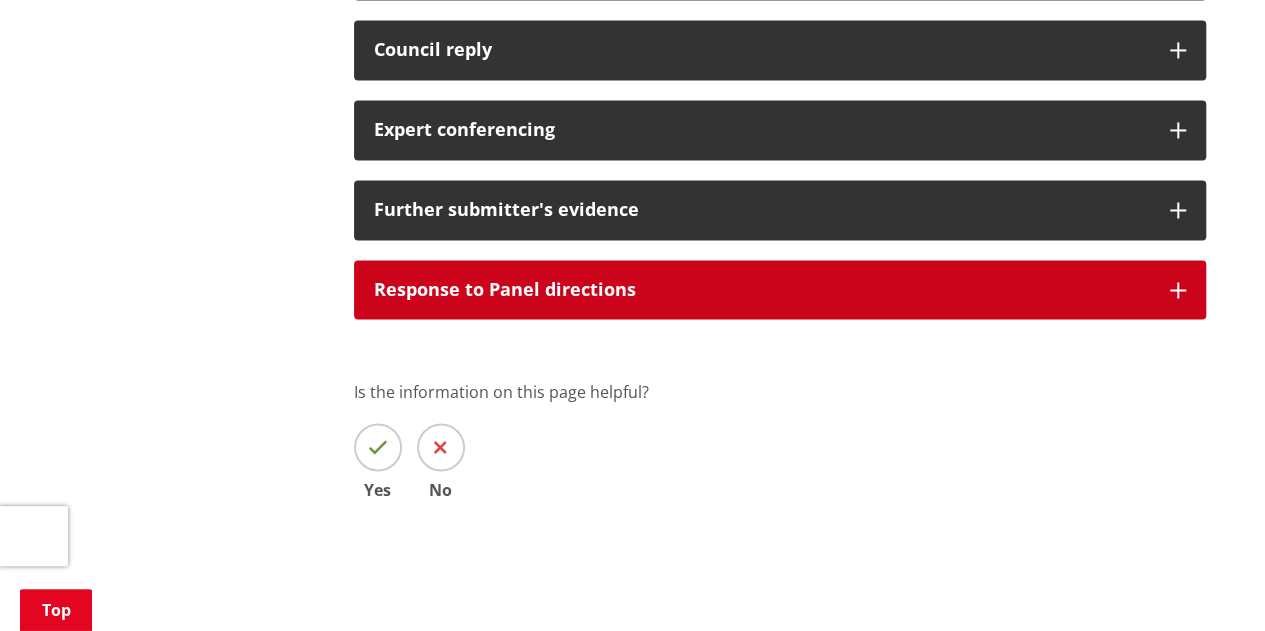 click on "Response to Panel directions" at bounding box center (780, 290) 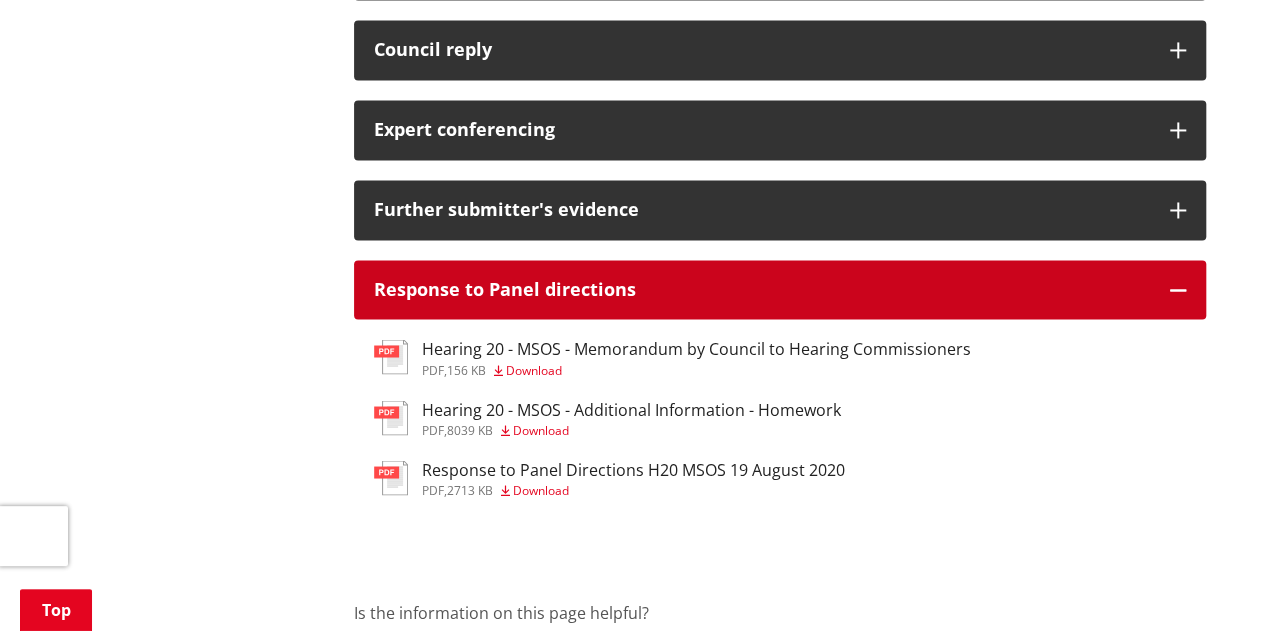 click on "Response to Panel directions" at bounding box center (780, 290) 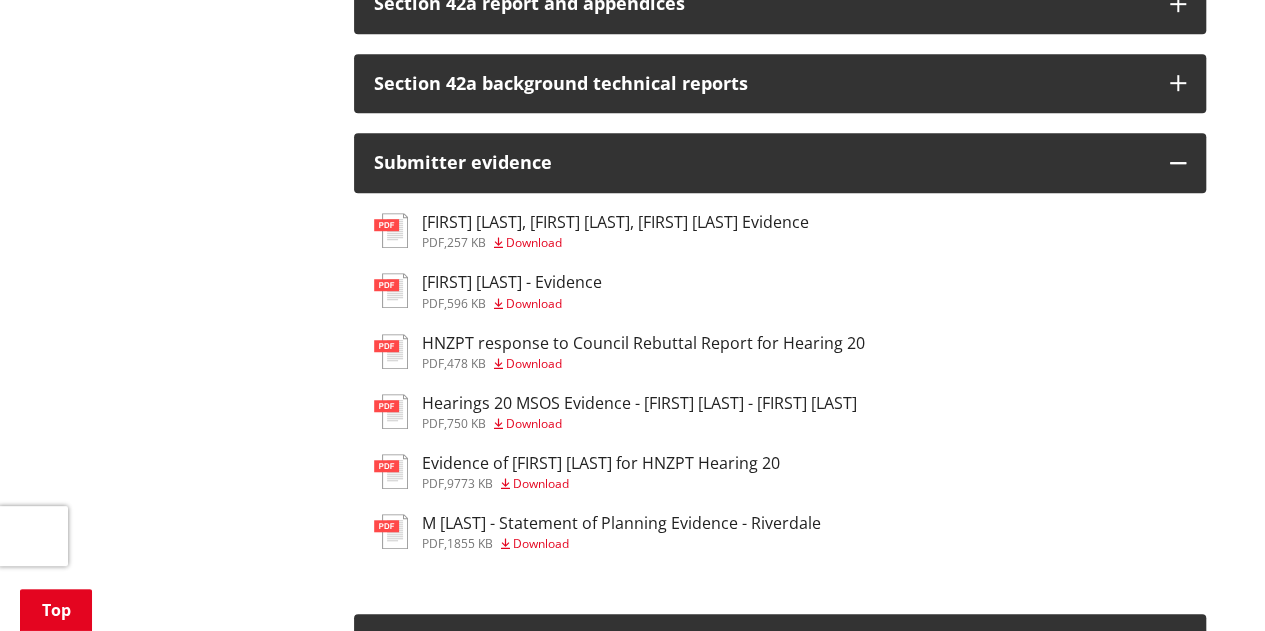 scroll, scrollTop: 500, scrollLeft: 0, axis: vertical 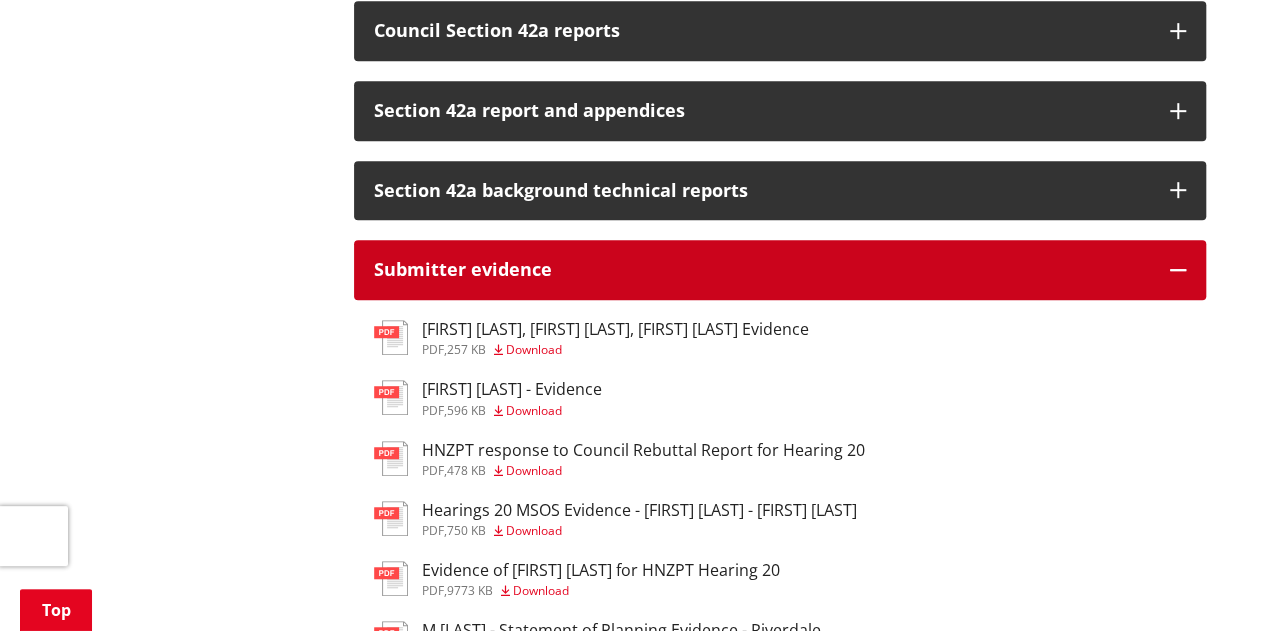 click at bounding box center (1178, 270) 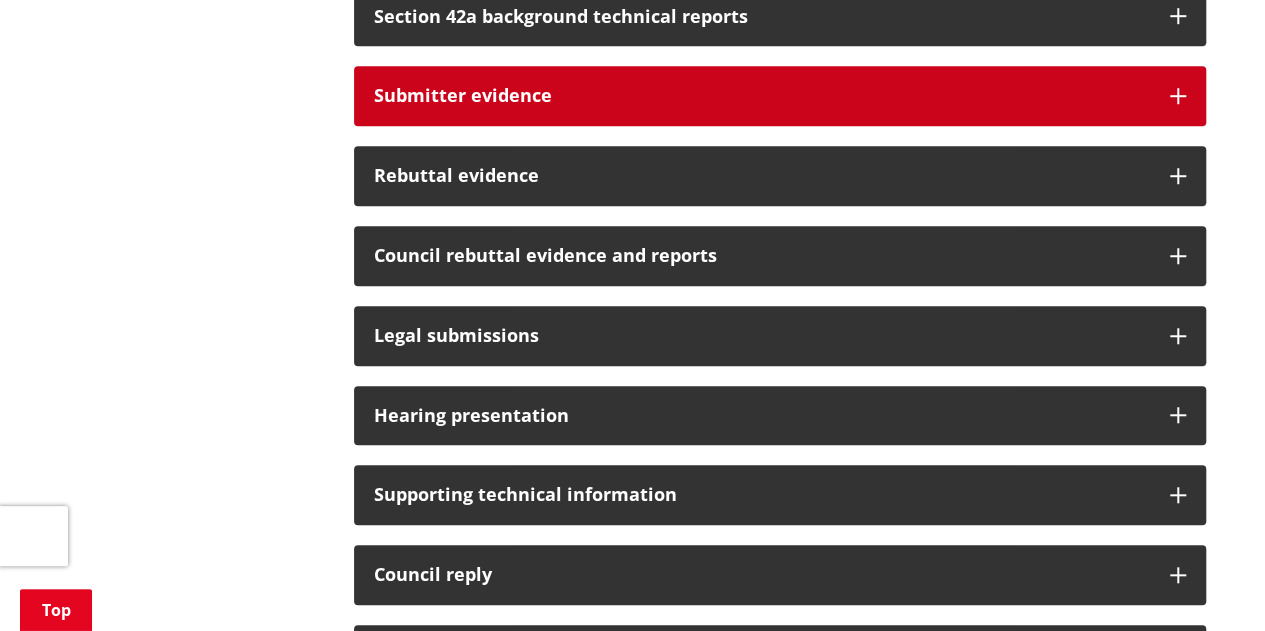 scroll, scrollTop: 700, scrollLeft: 0, axis: vertical 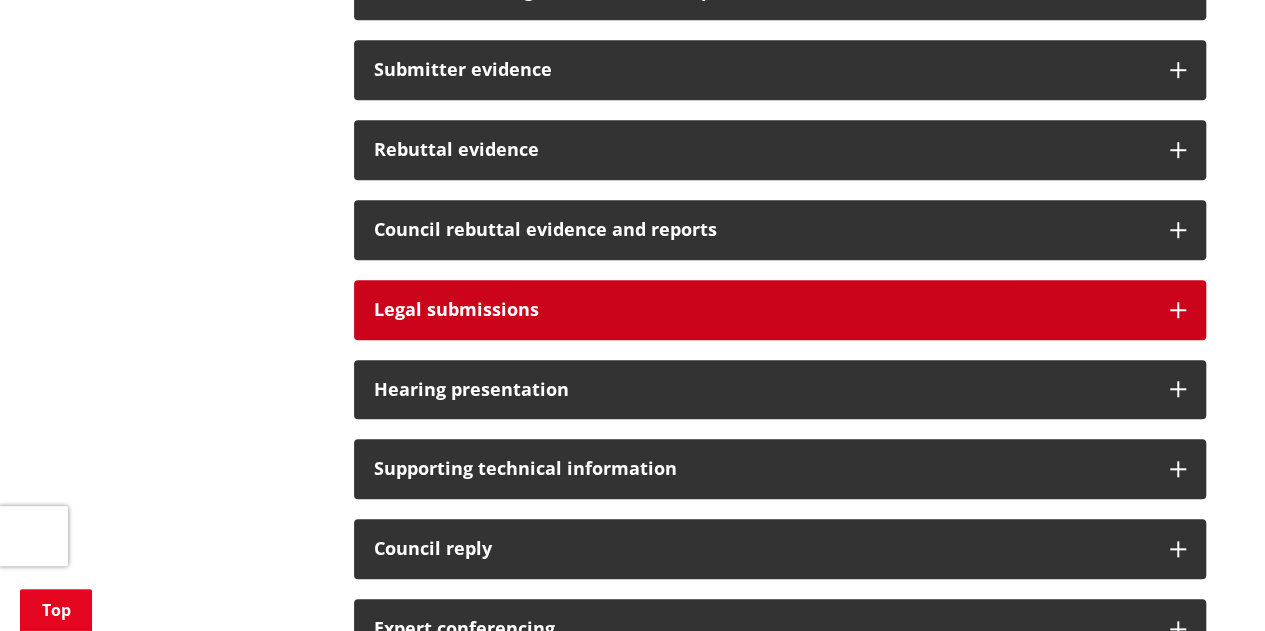 click at bounding box center [1178, 310] 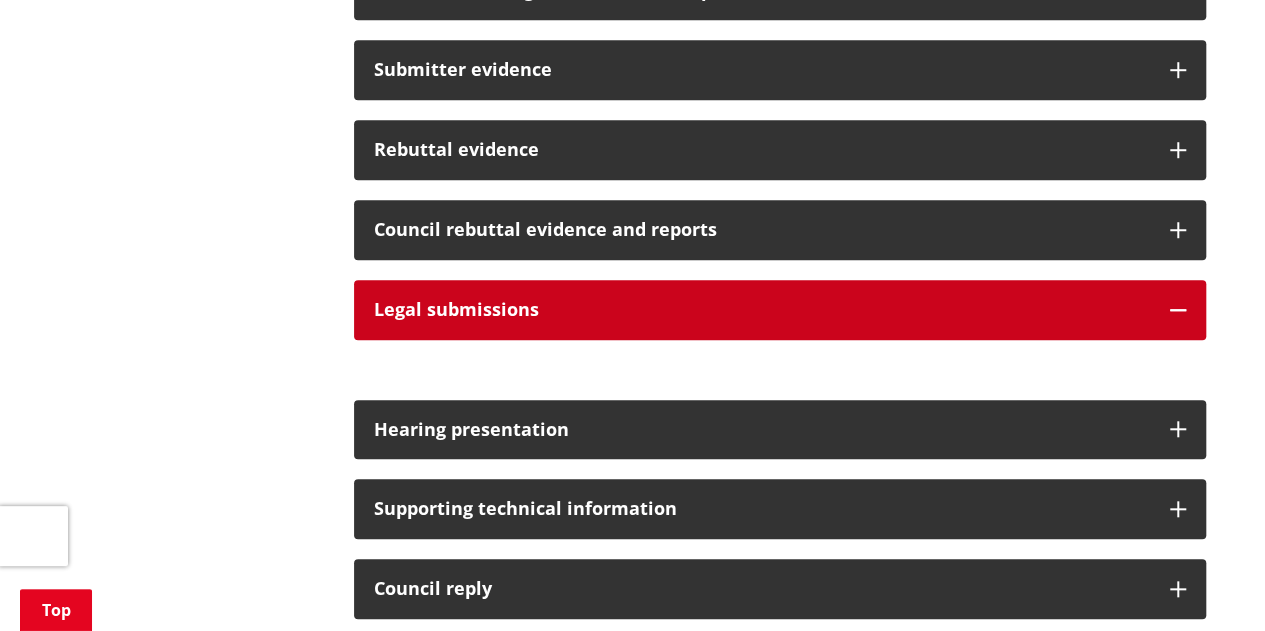 click at bounding box center [1178, 310] 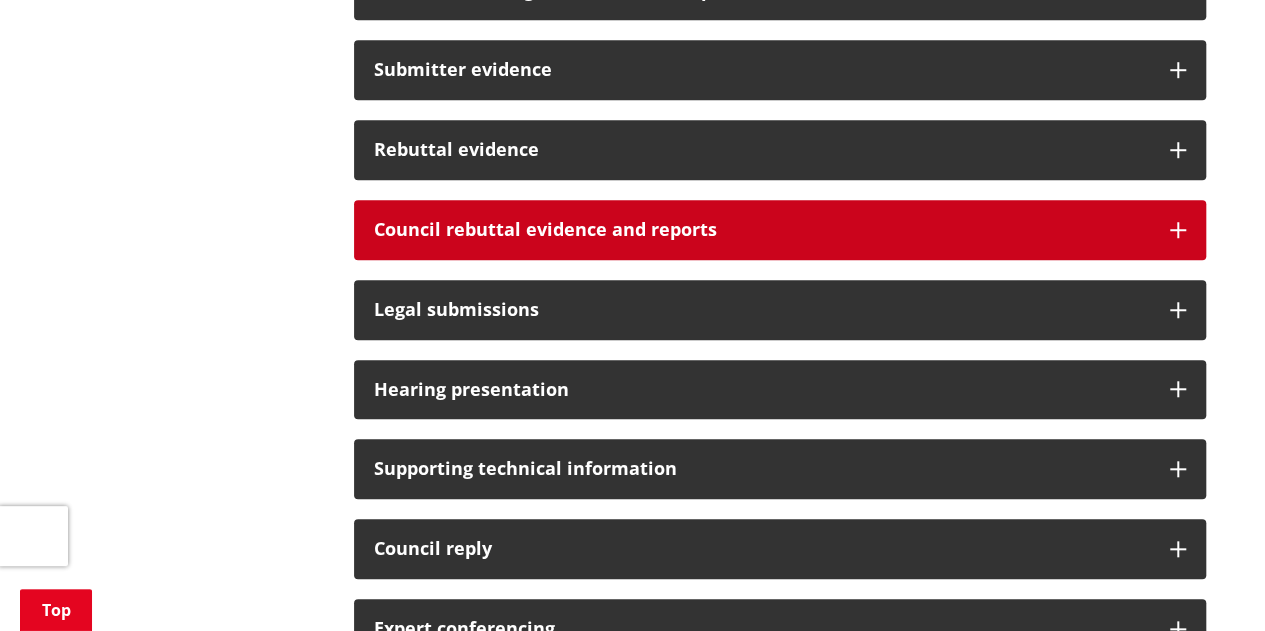 click at bounding box center (1178, 230) 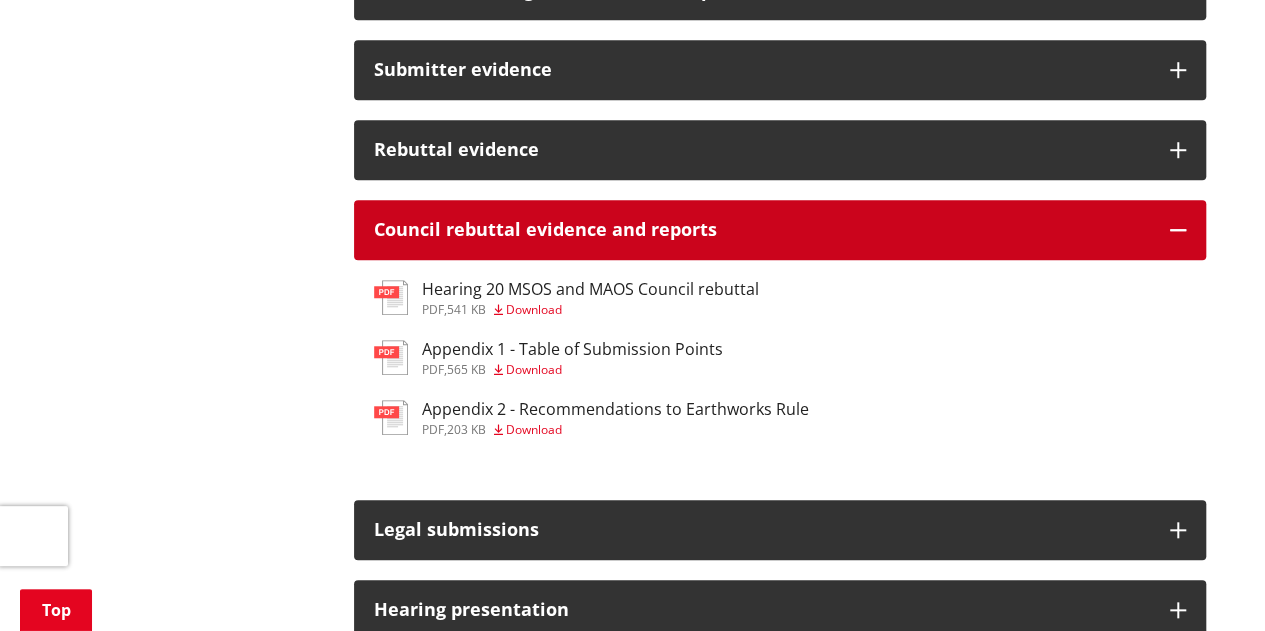 click at bounding box center (1178, 230) 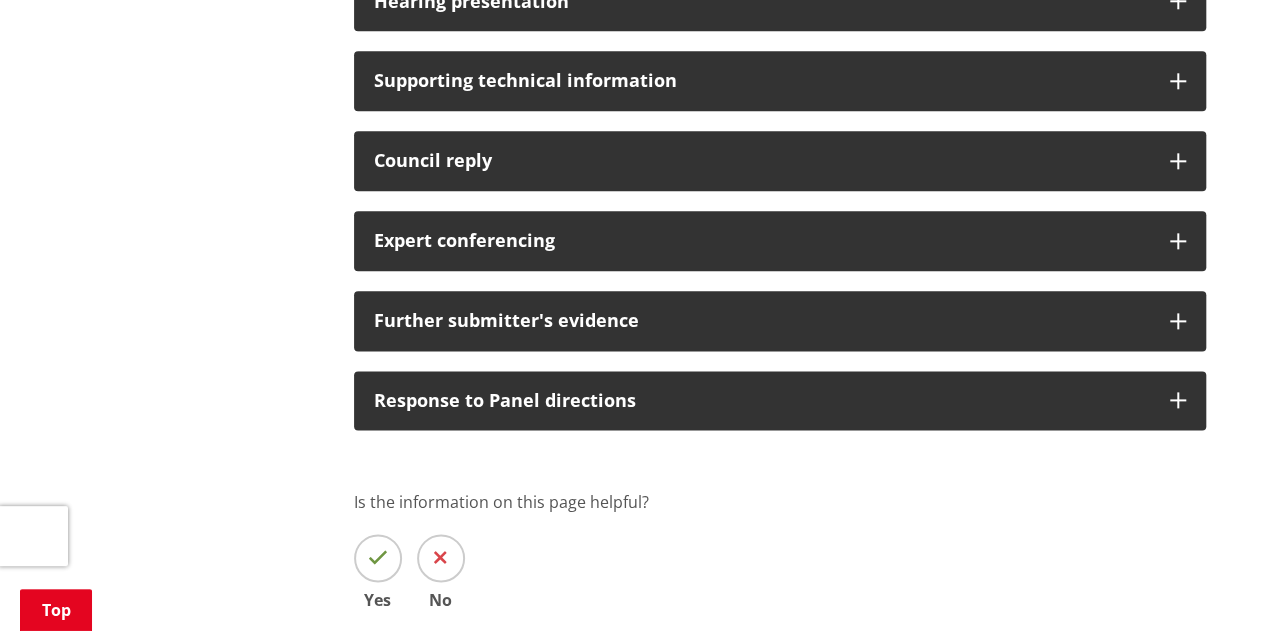 scroll, scrollTop: 1100, scrollLeft: 0, axis: vertical 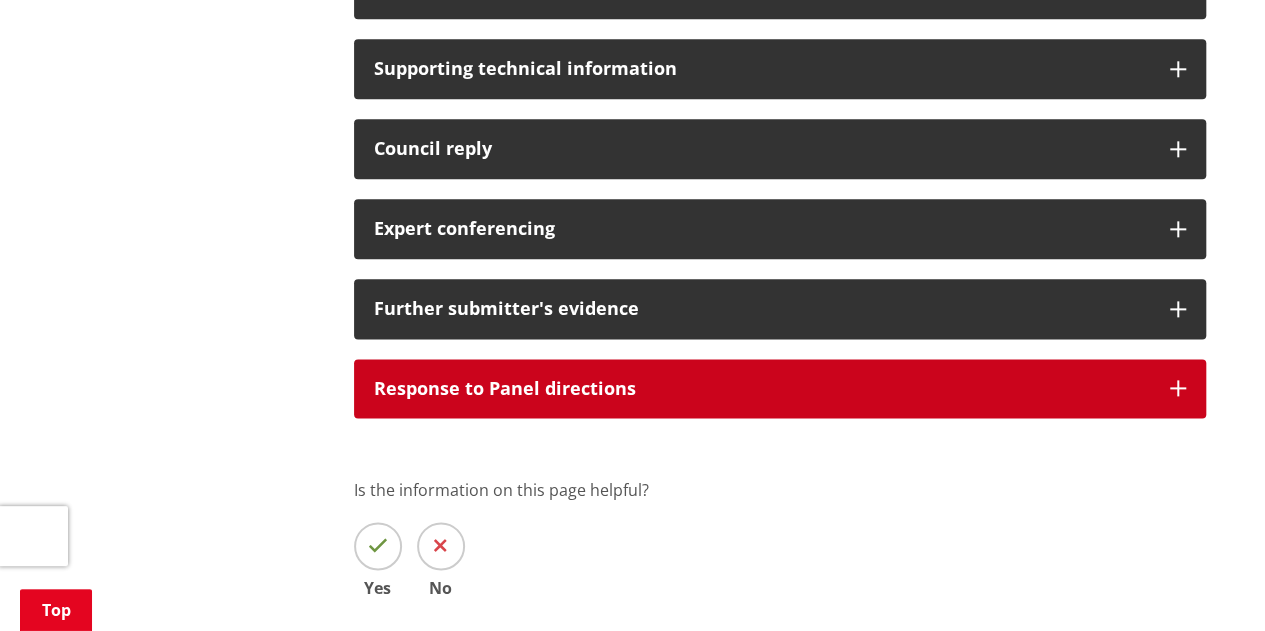click on "Response to Panel directions" at bounding box center [780, 389] 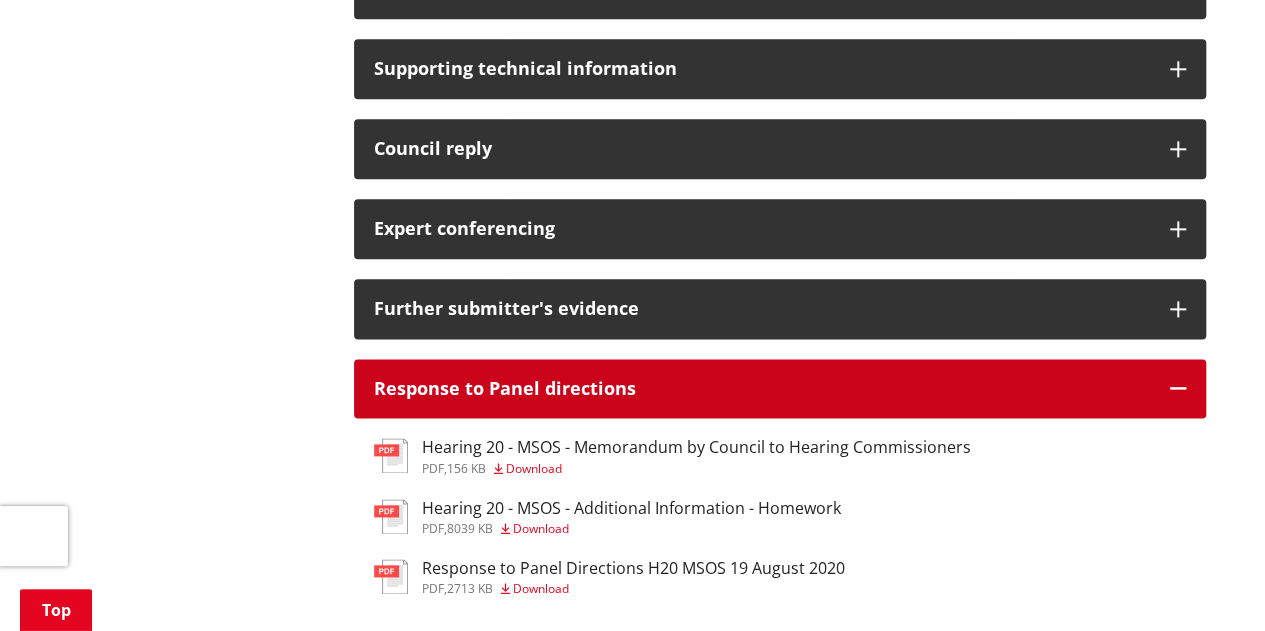 click on "Response to Panel directions" at bounding box center (780, 389) 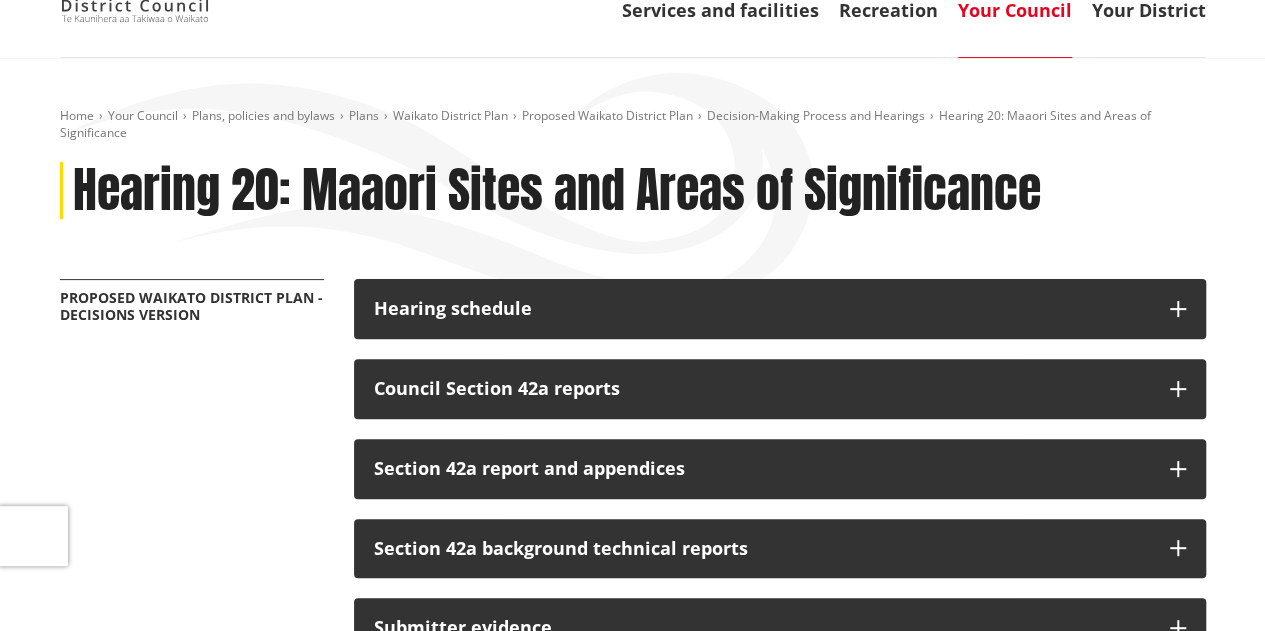scroll, scrollTop: 0, scrollLeft: 0, axis: both 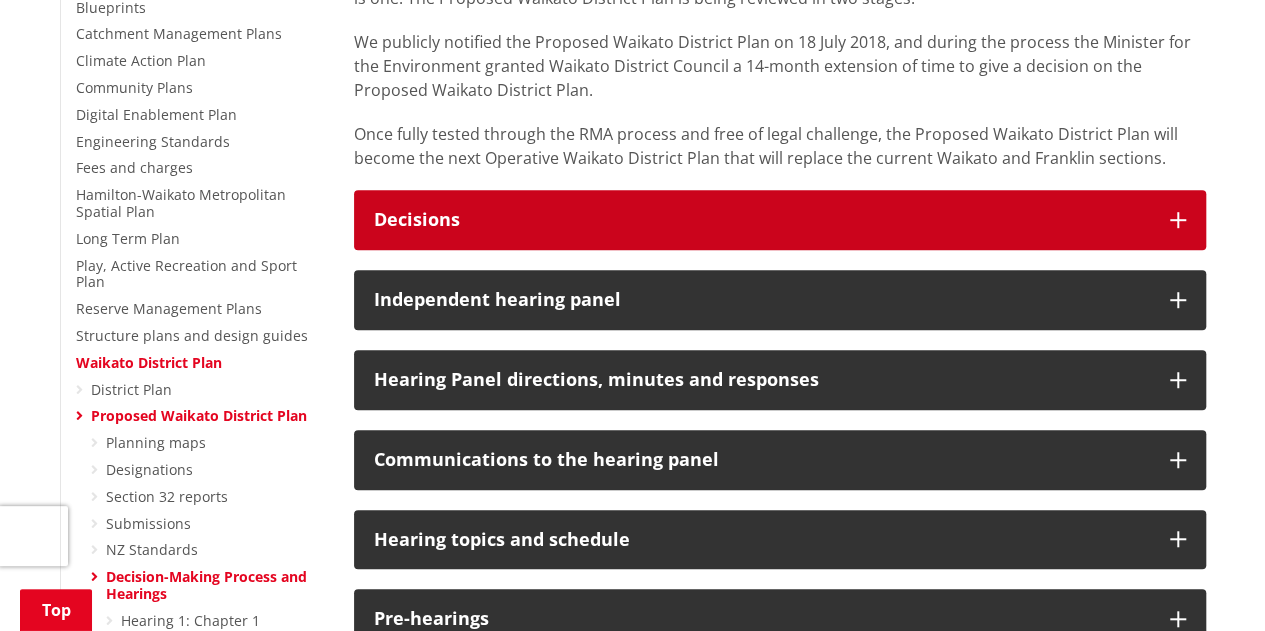 click at bounding box center (1178, 220) 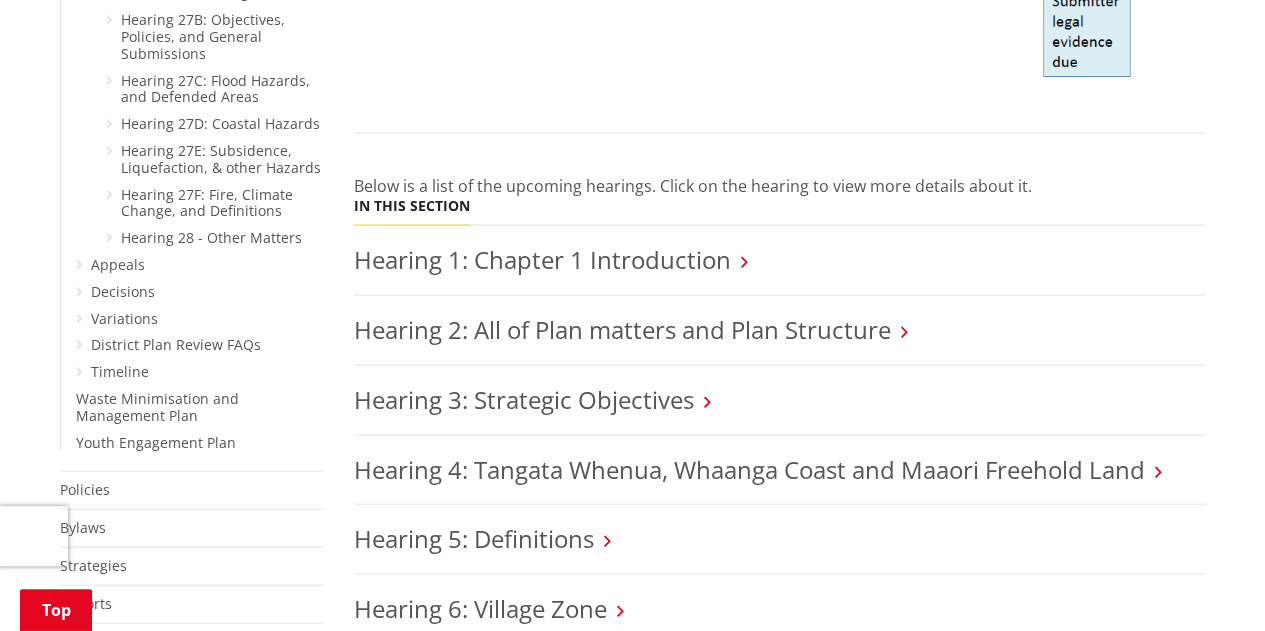 scroll, scrollTop: 2134, scrollLeft: 0, axis: vertical 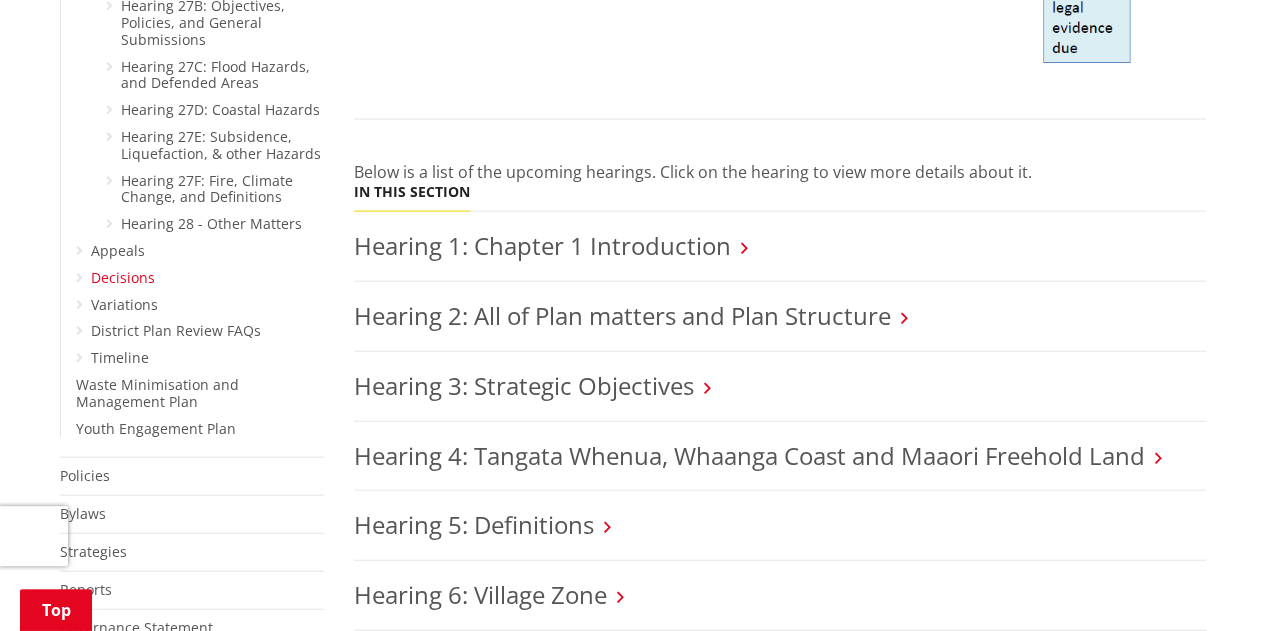 click on "Decisions" at bounding box center (123, 277) 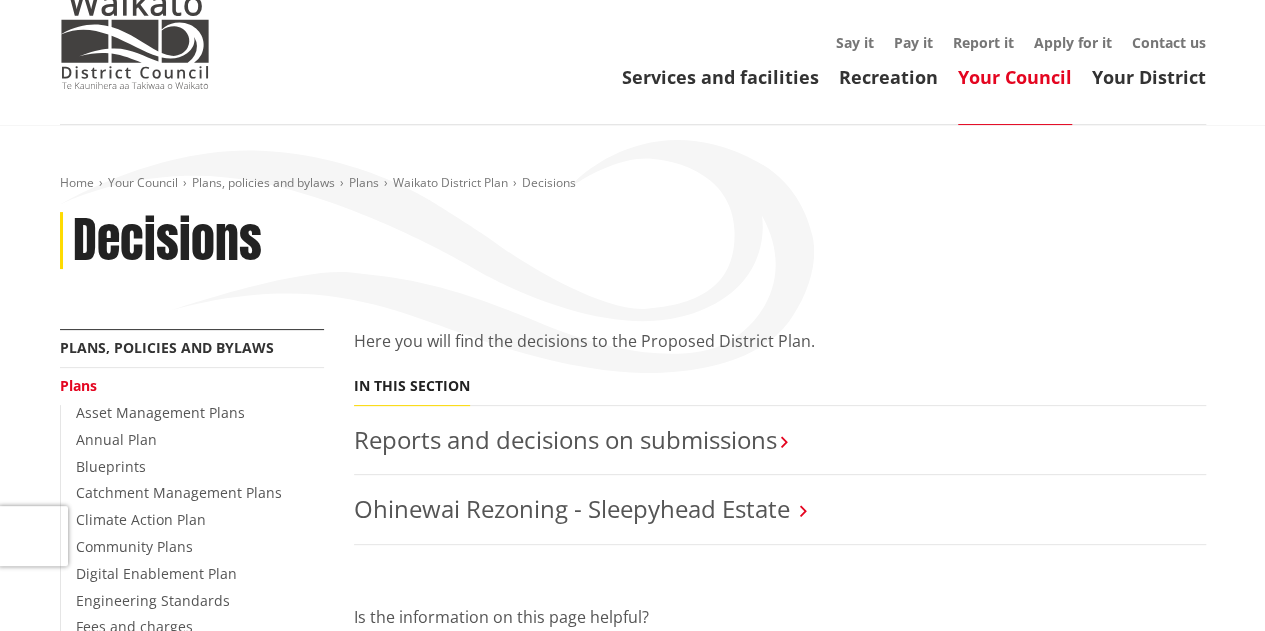 scroll, scrollTop: 300, scrollLeft: 0, axis: vertical 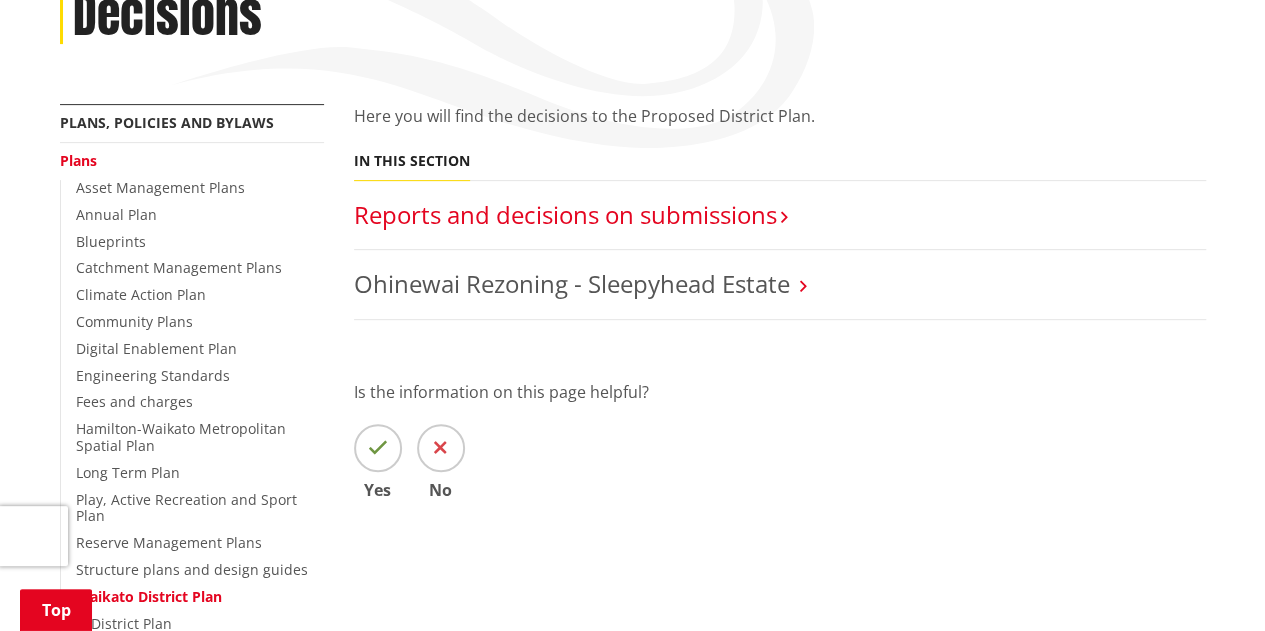 click on "Reports and decisions on submissions​" at bounding box center [565, 214] 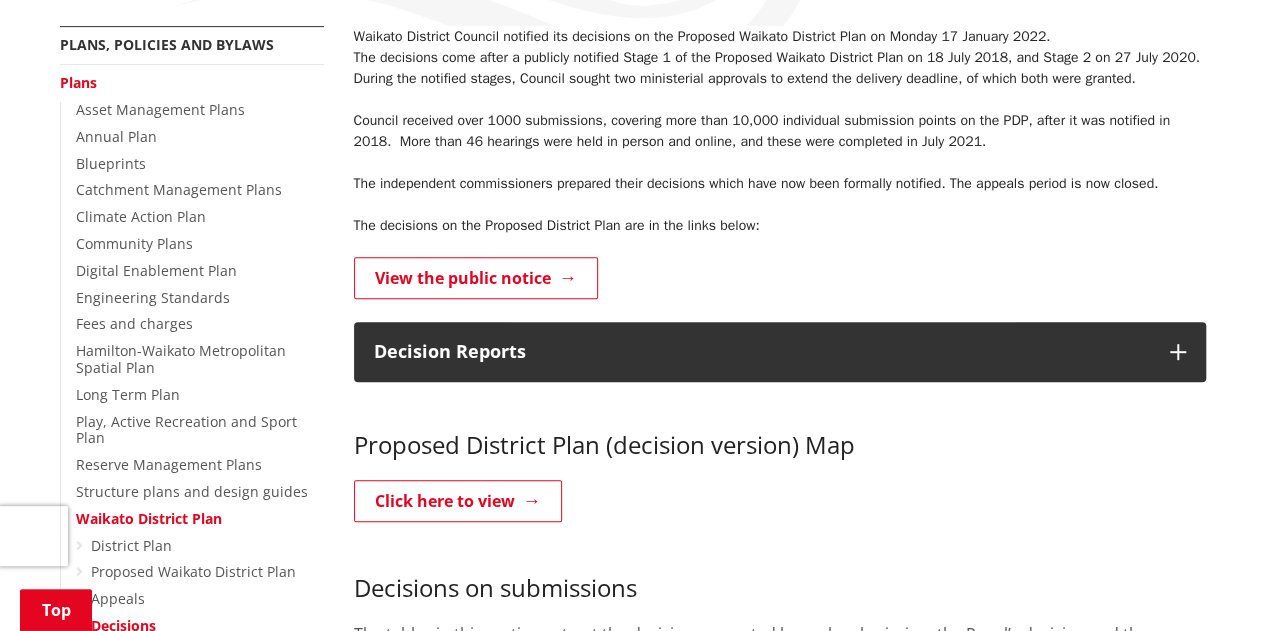 scroll, scrollTop: 400, scrollLeft: 0, axis: vertical 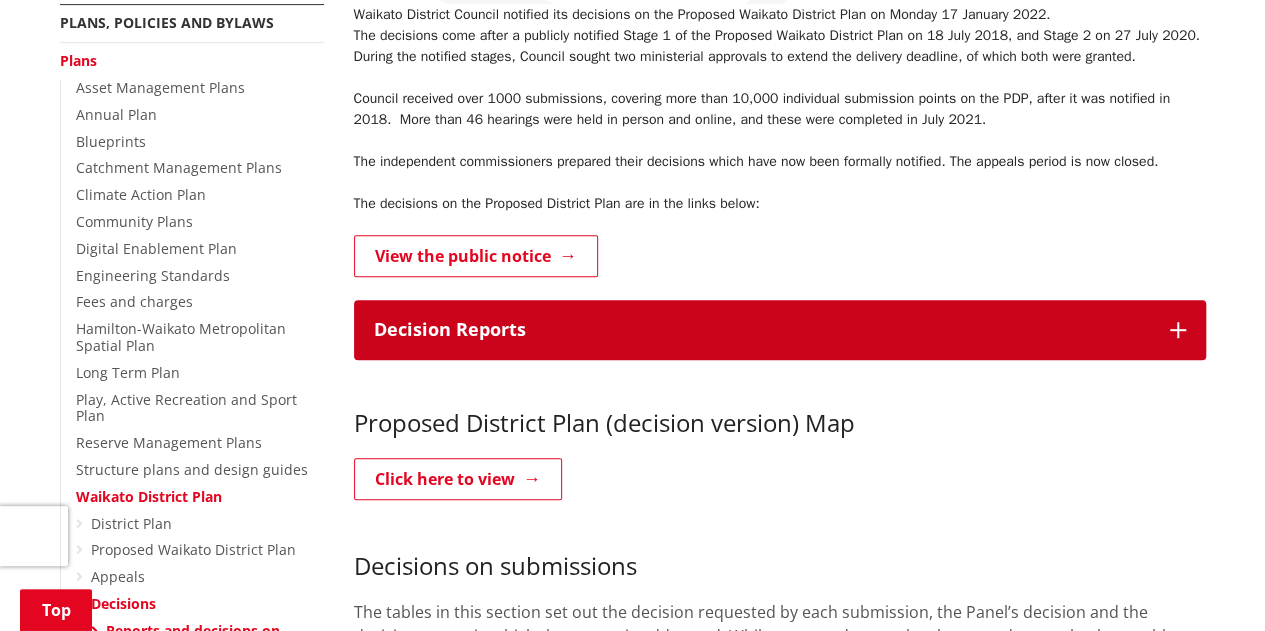 click at bounding box center (1178, 330) 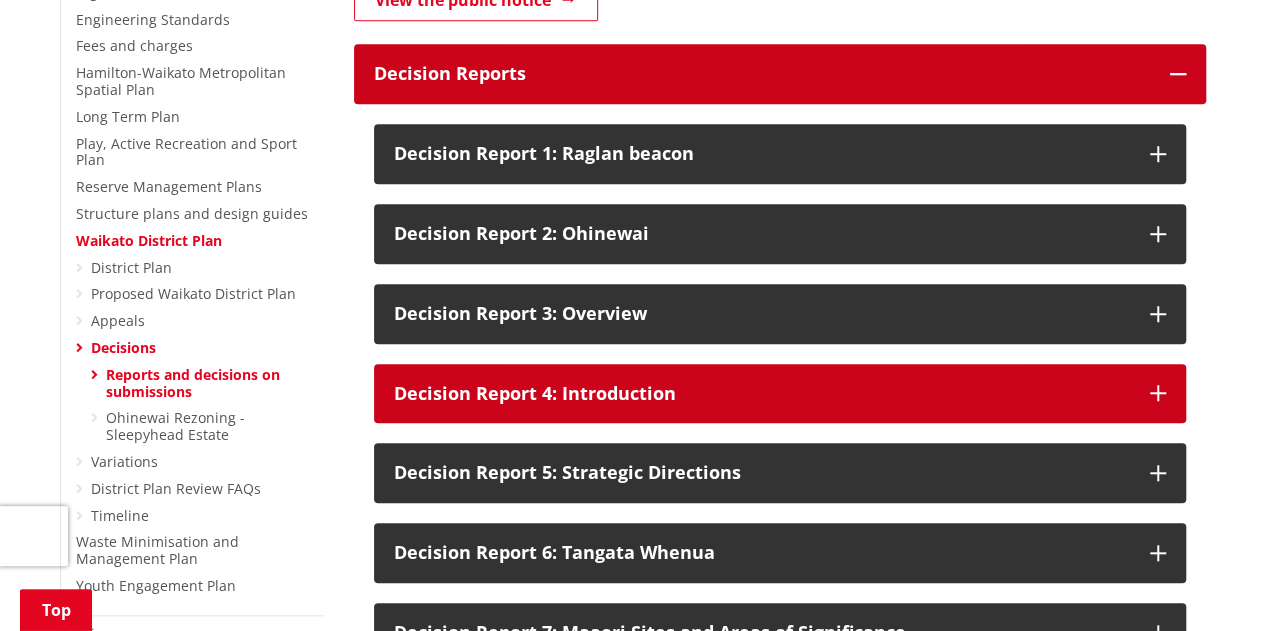 scroll, scrollTop: 900, scrollLeft: 0, axis: vertical 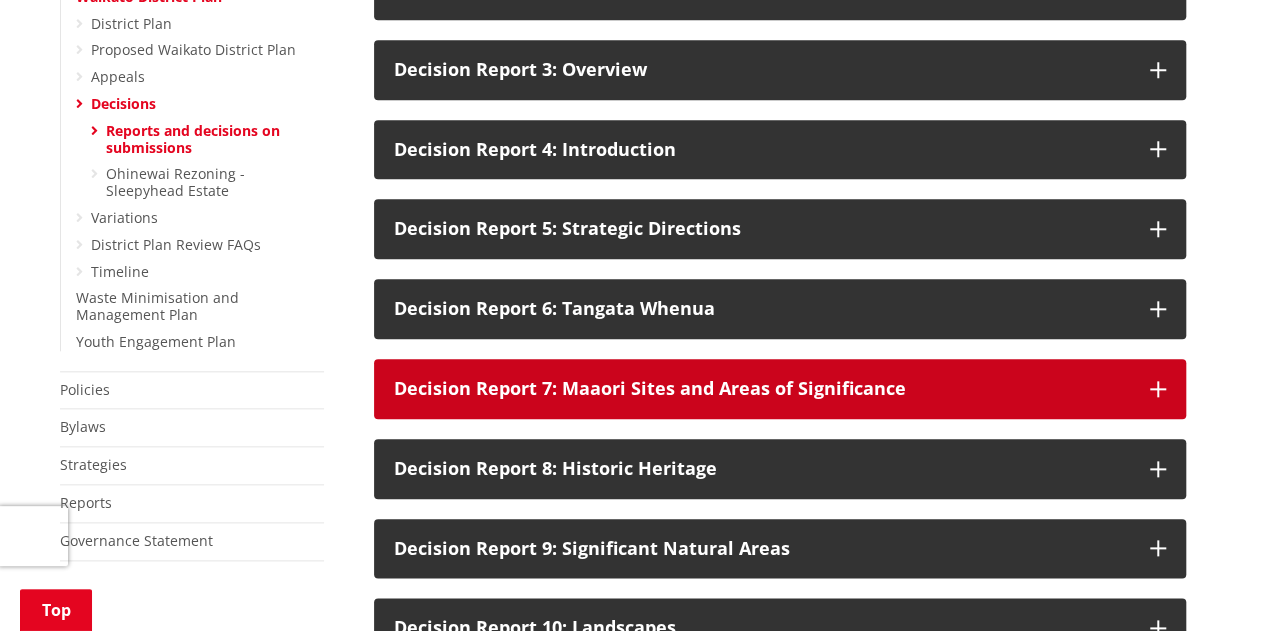 click on "Decision Report 7: Maaori Sites and Areas of Significance" at bounding box center (780, 389) 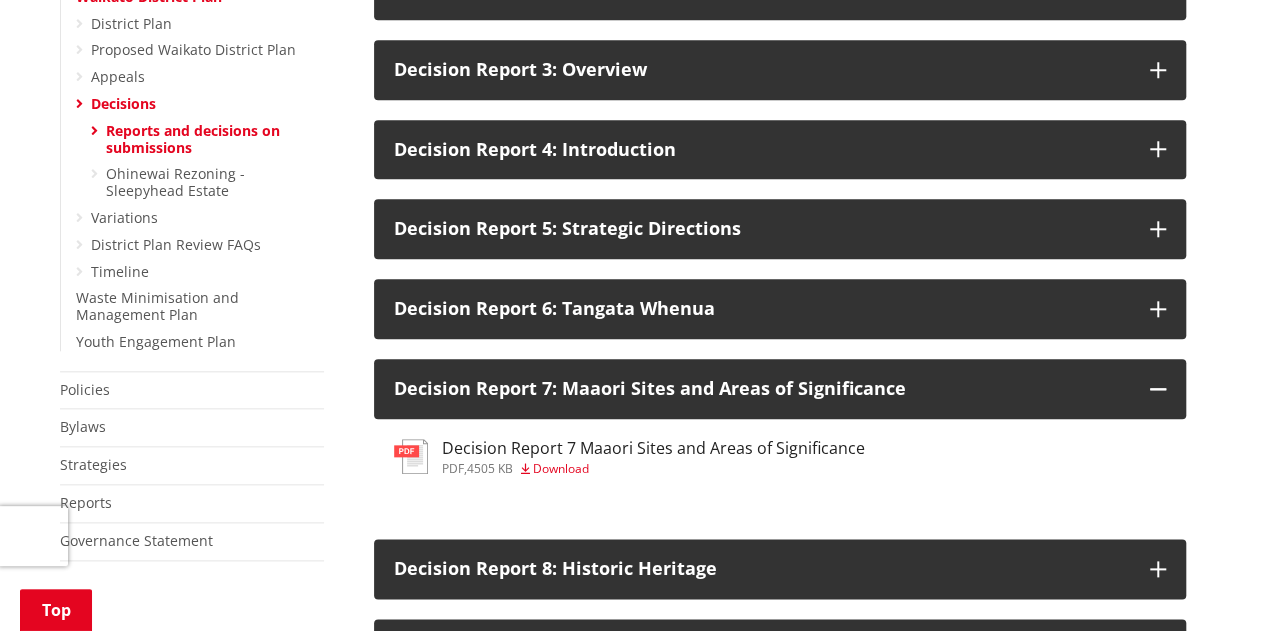 click on "Decision Report 7 Maaori Sites and Areas of Significance" at bounding box center (653, 448) 